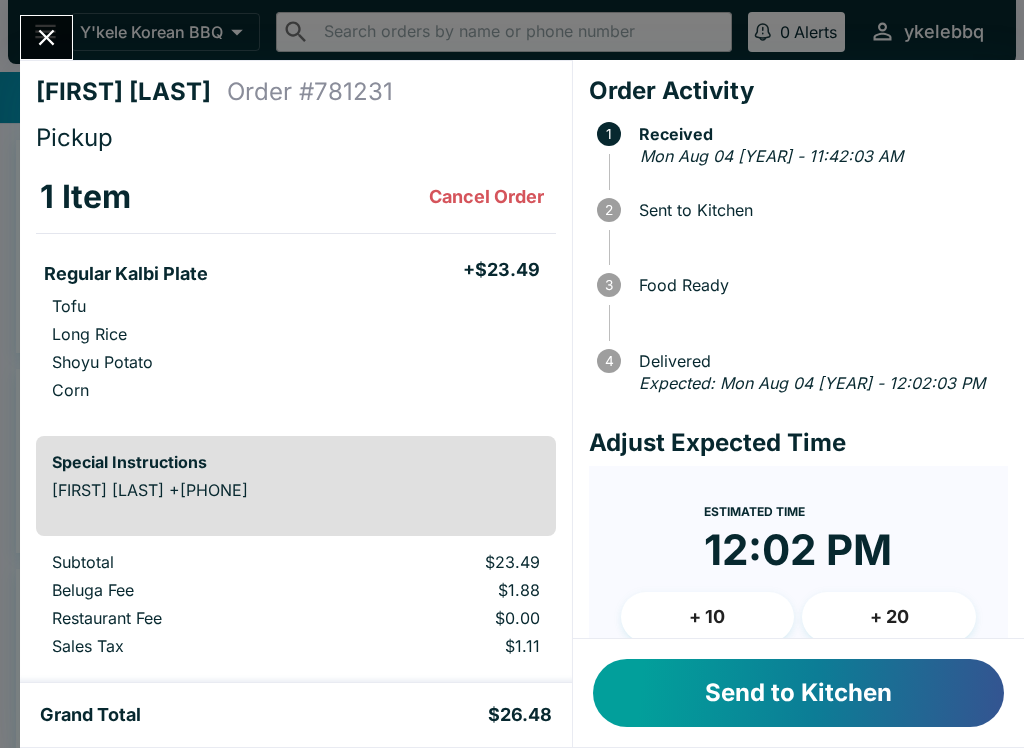 scroll, scrollTop: 0, scrollLeft: 0, axis: both 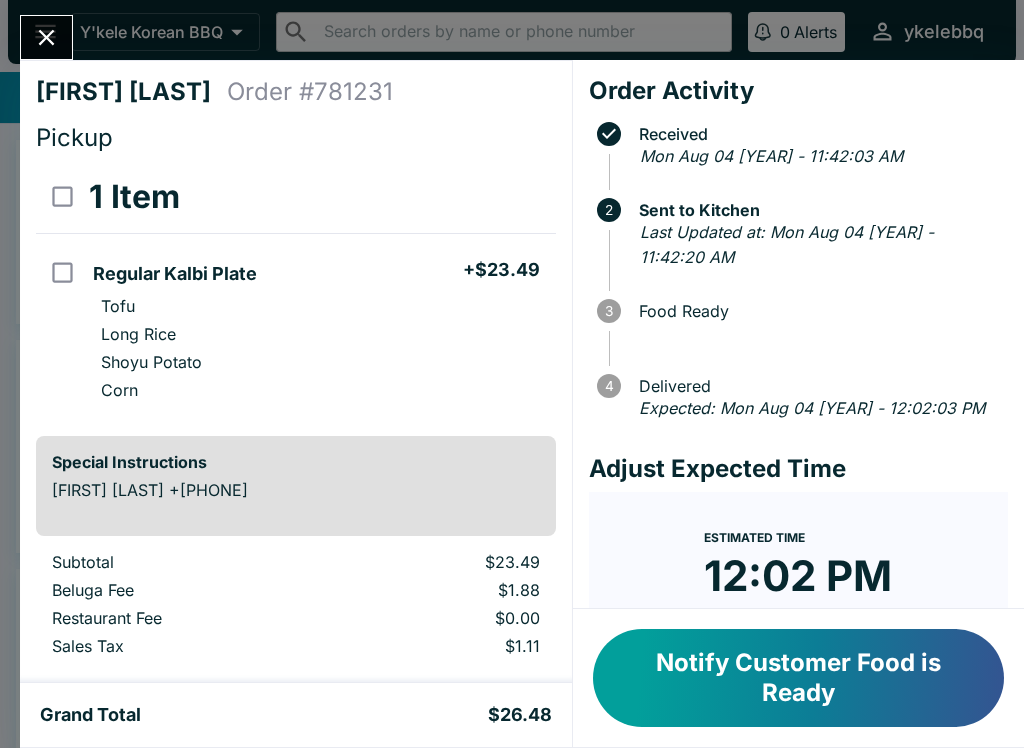 click on "Notify Customer Food is Ready" at bounding box center (798, 678) 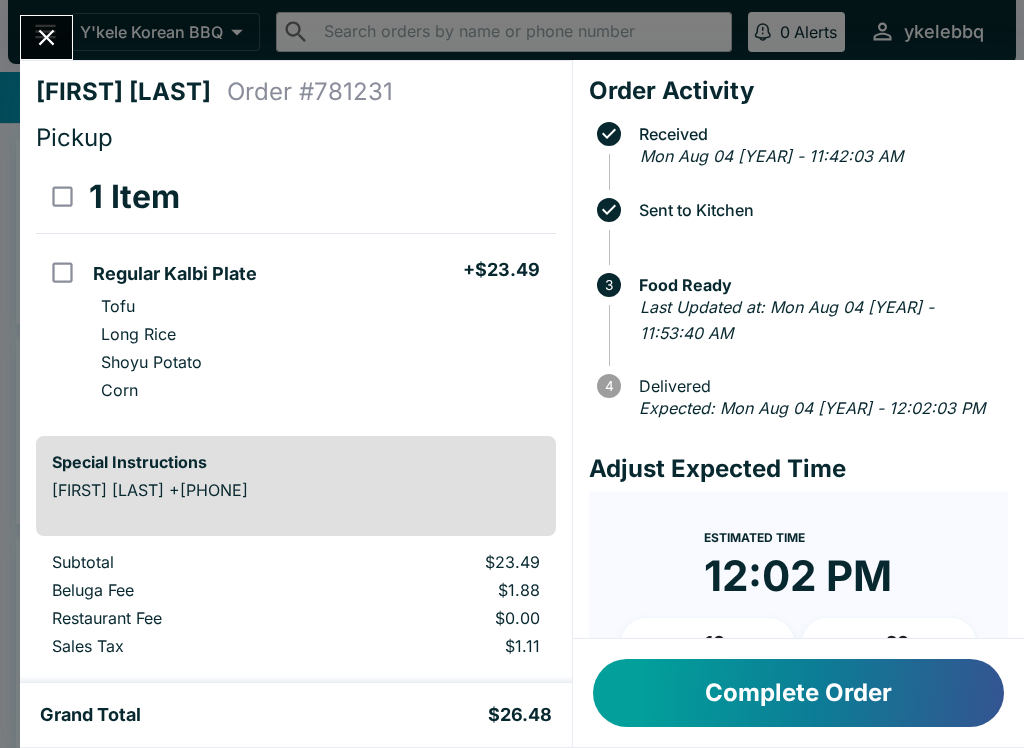 click on "Complete Order" at bounding box center [798, 693] 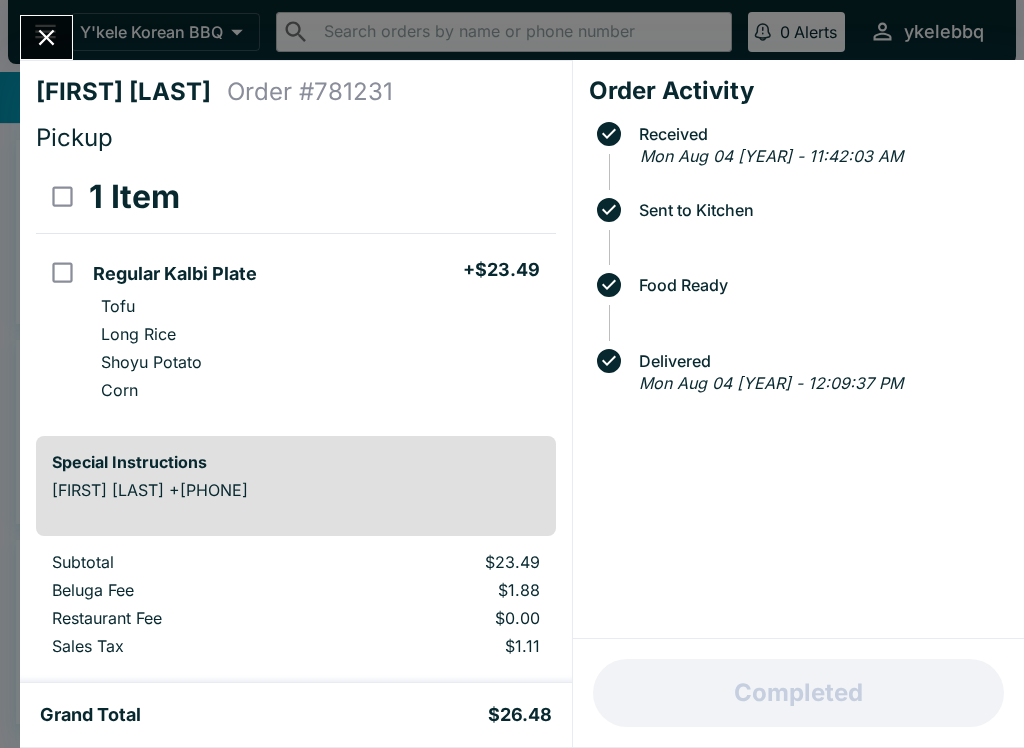 click 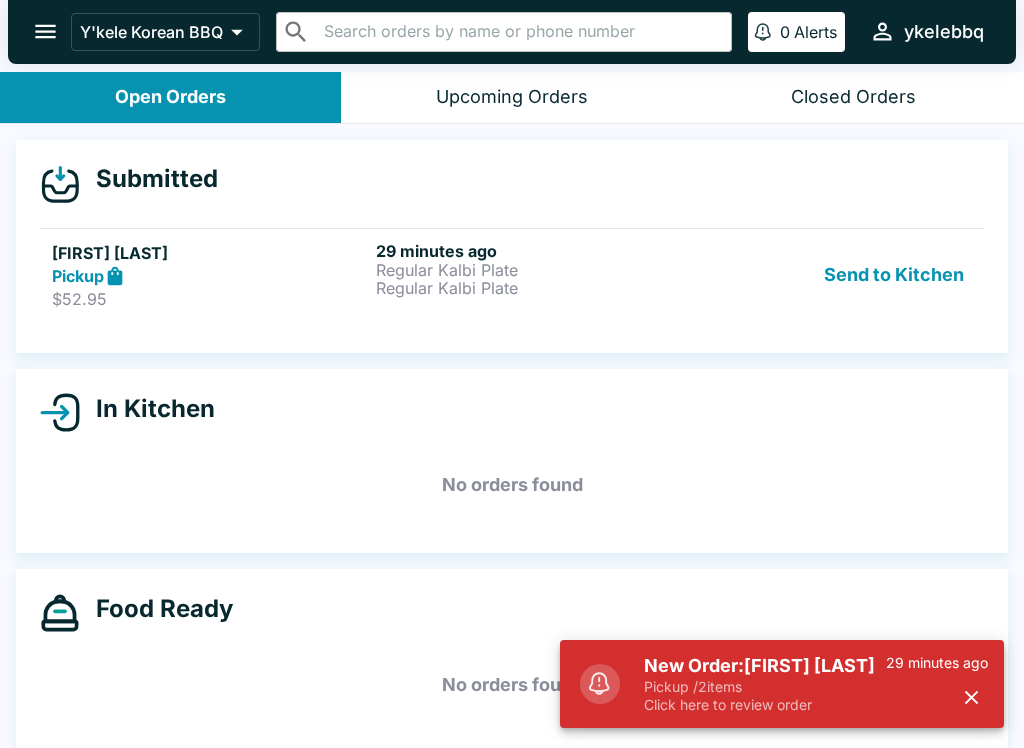 click on "Regular Kalbi Plate" at bounding box center (534, 270) 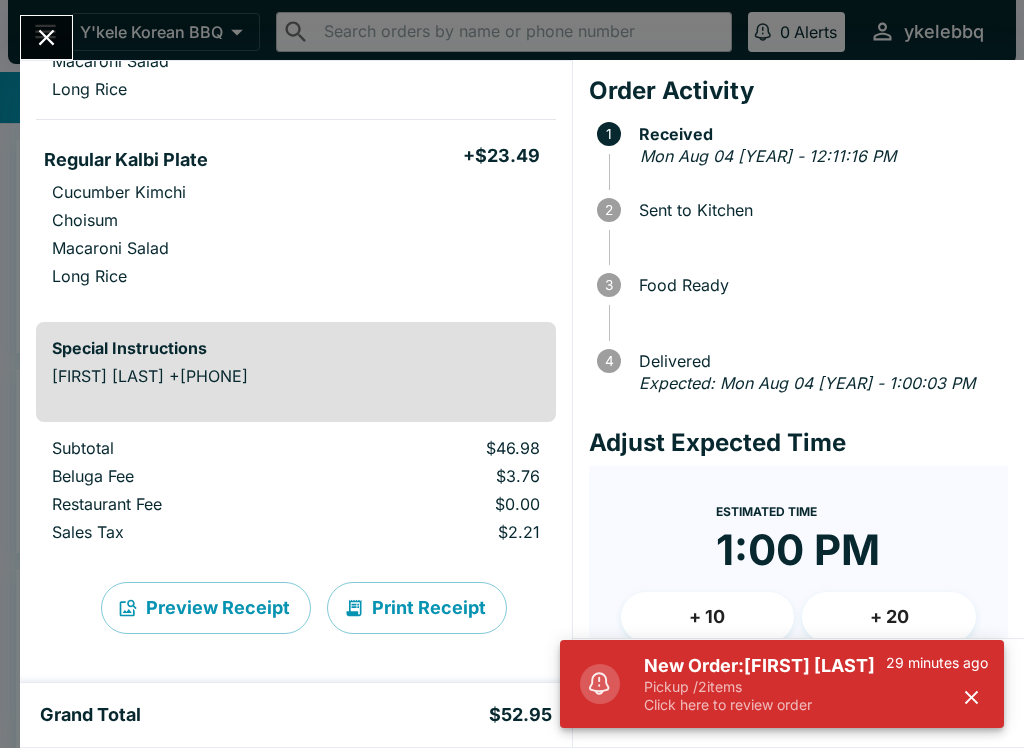 scroll, scrollTop: 304, scrollLeft: 0, axis: vertical 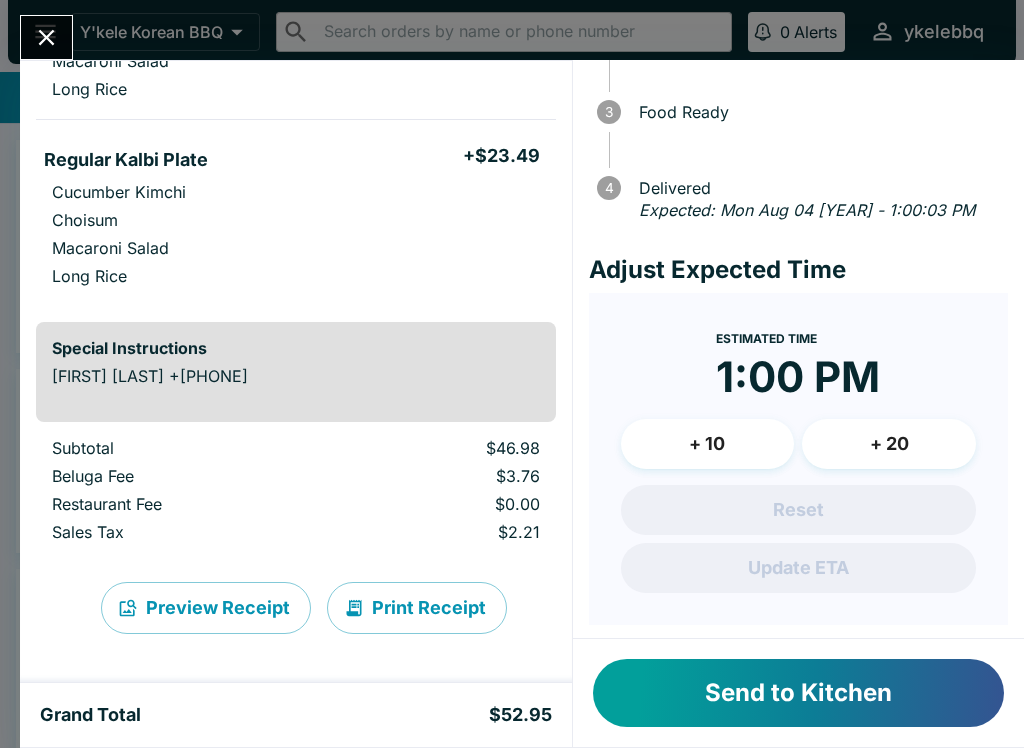 click on "Send to Kitchen" at bounding box center (798, 693) 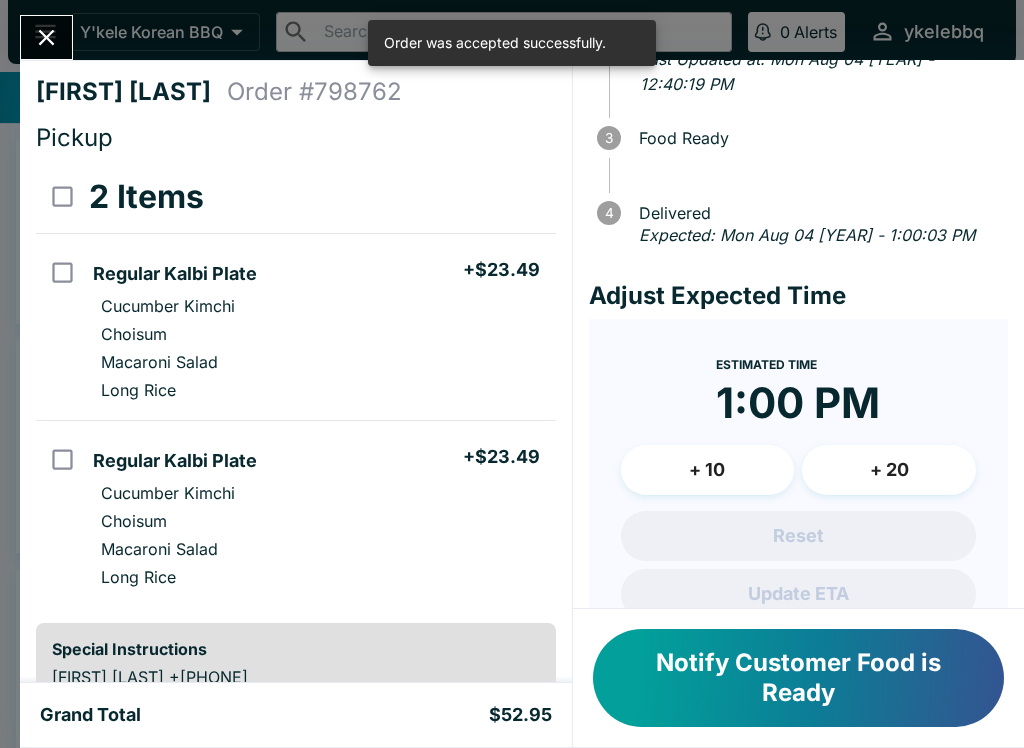 scroll, scrollTop: 0, scrollLeft: 0, axis: both 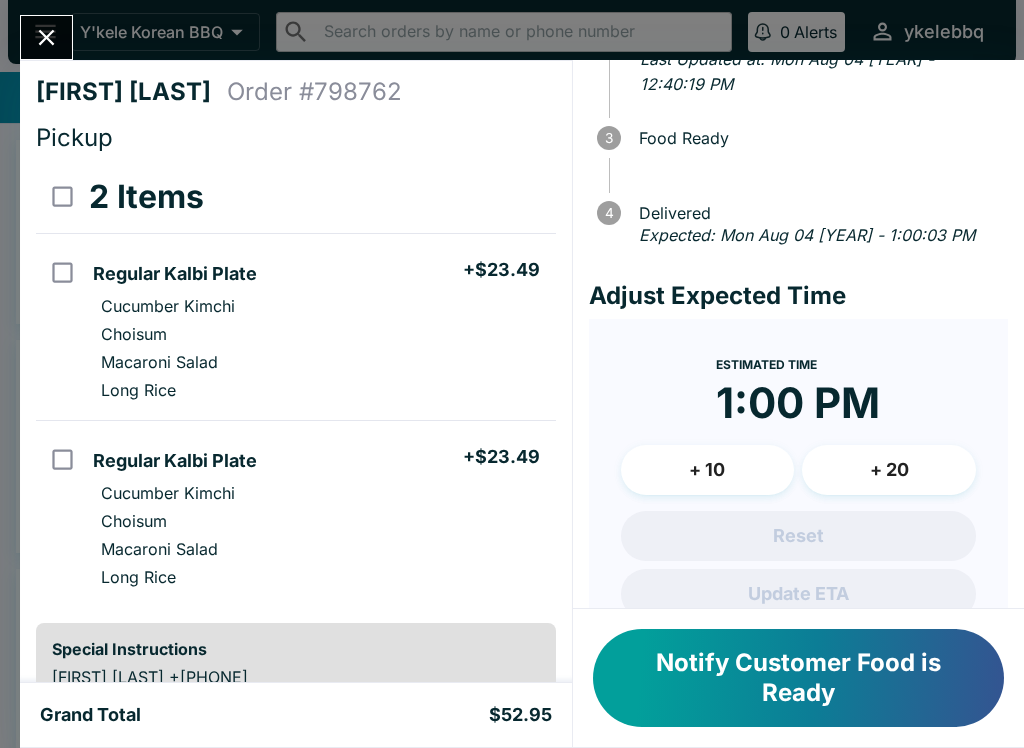 click at bounding box center (46, 37) 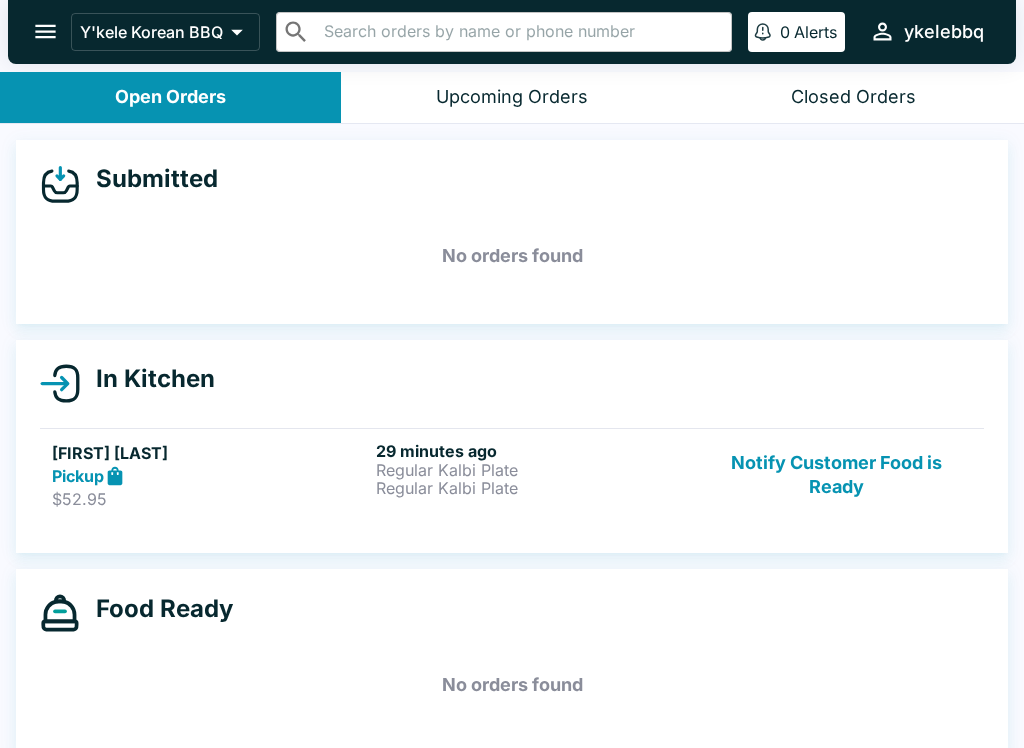 click on "Closed Orders" at bounding box center (853, 97) 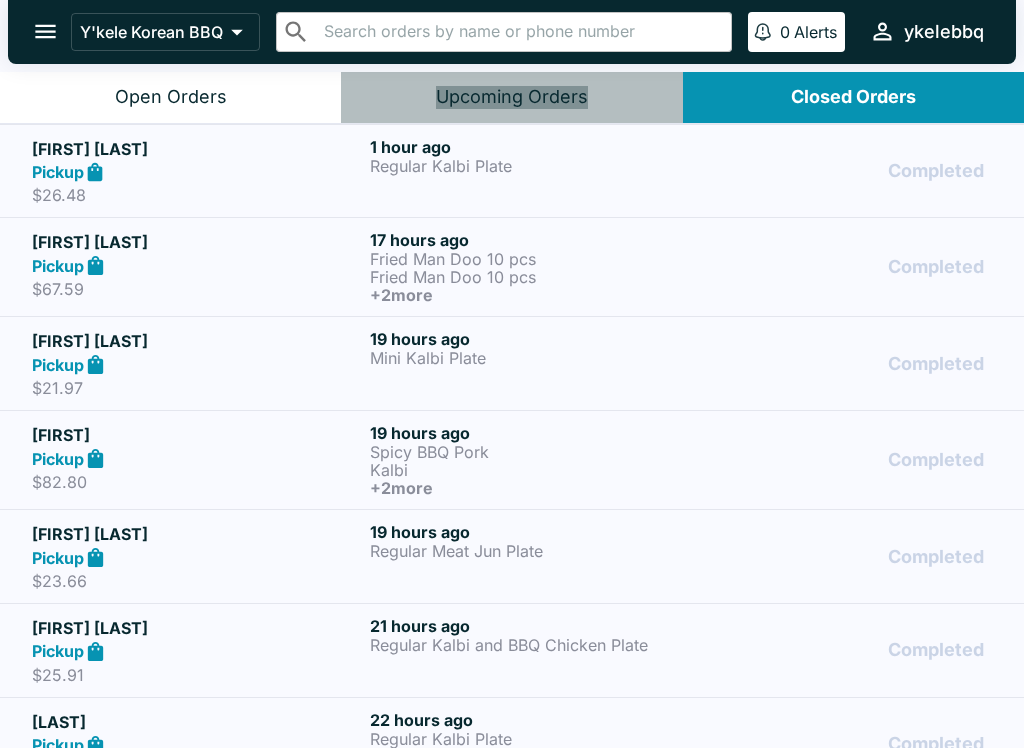 click on "Upcoming Orders" at bounding box center [512, 97] 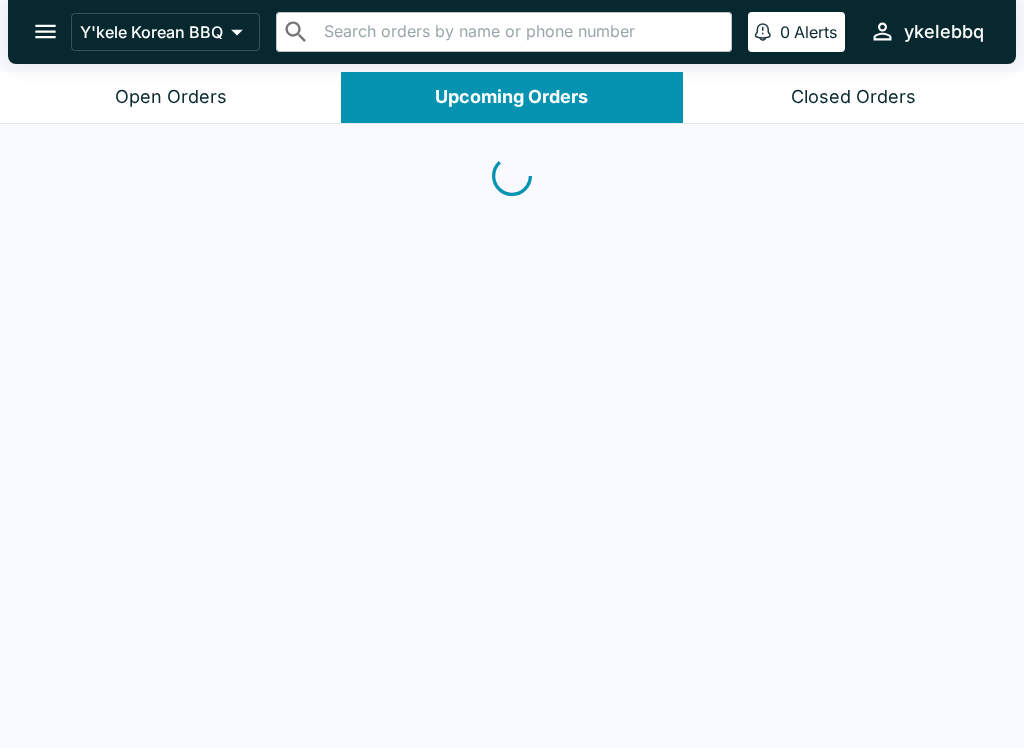 click on "Open Orders" at bounding box center (171, 97) 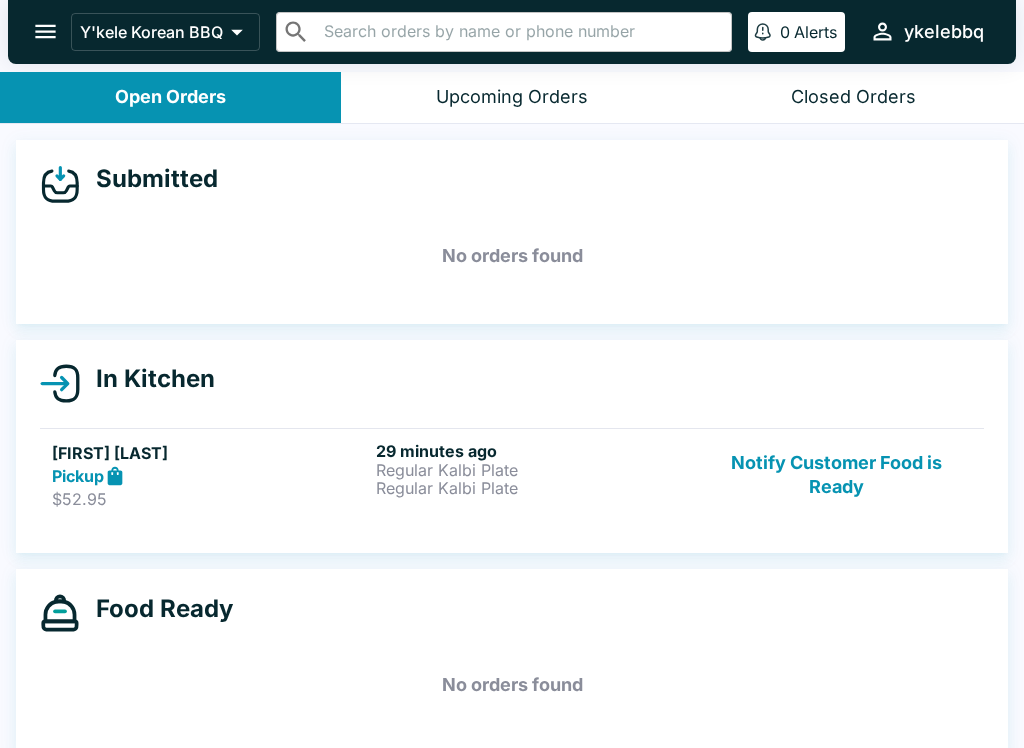 click 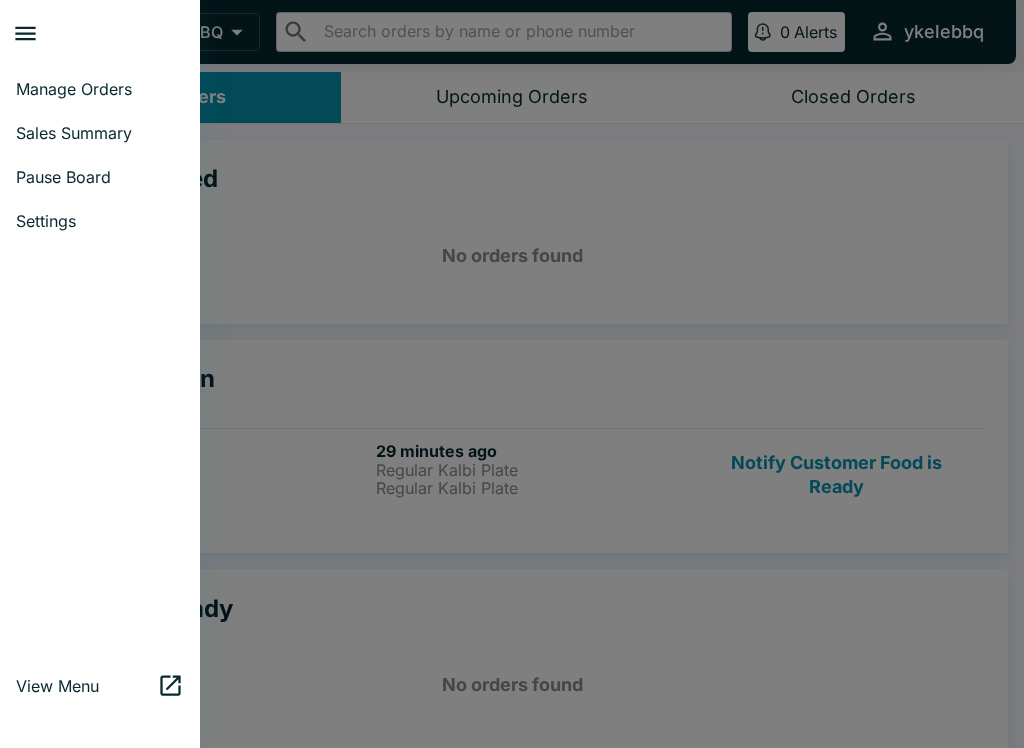 click at bounding box center [512, 374] 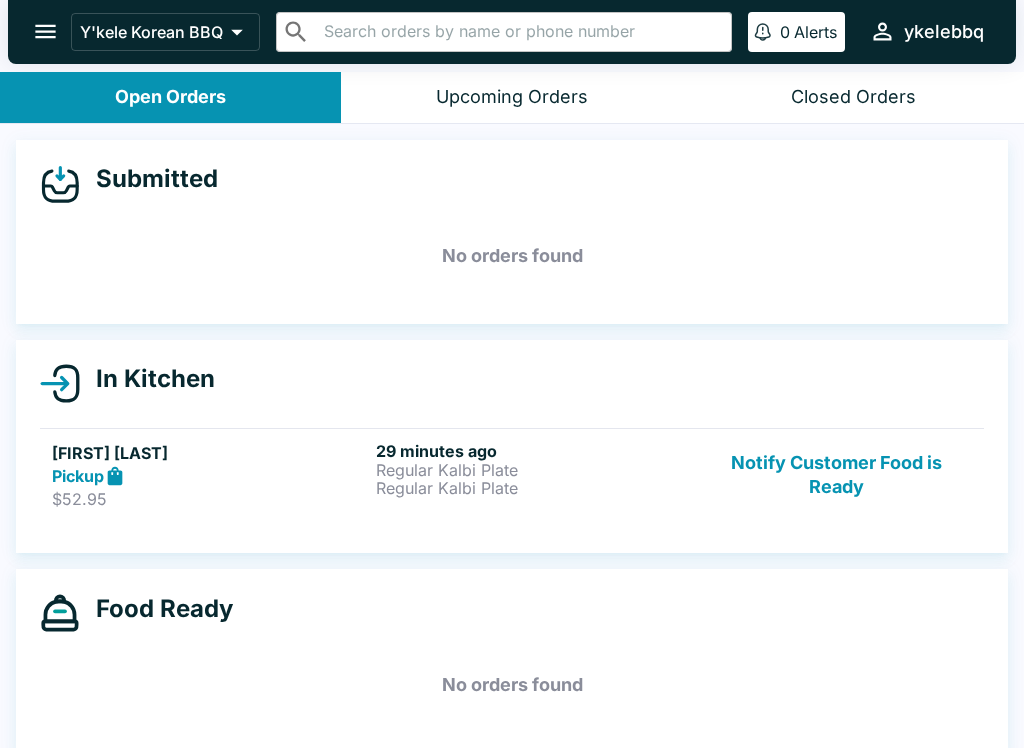 click 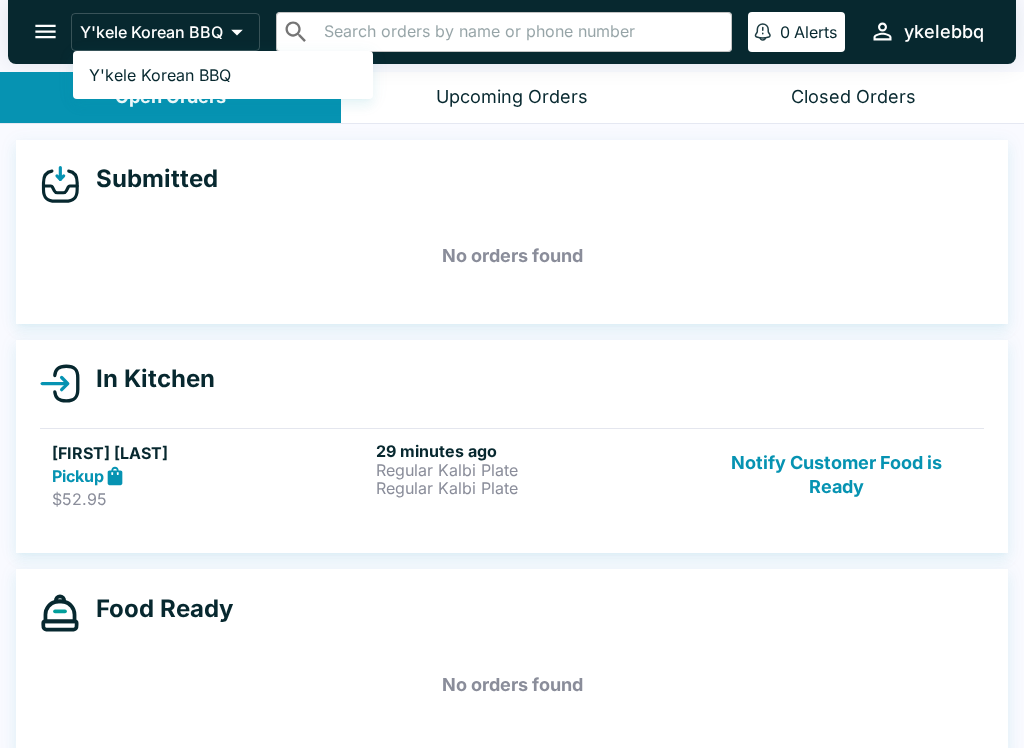 click at bounding box center (512, 374) 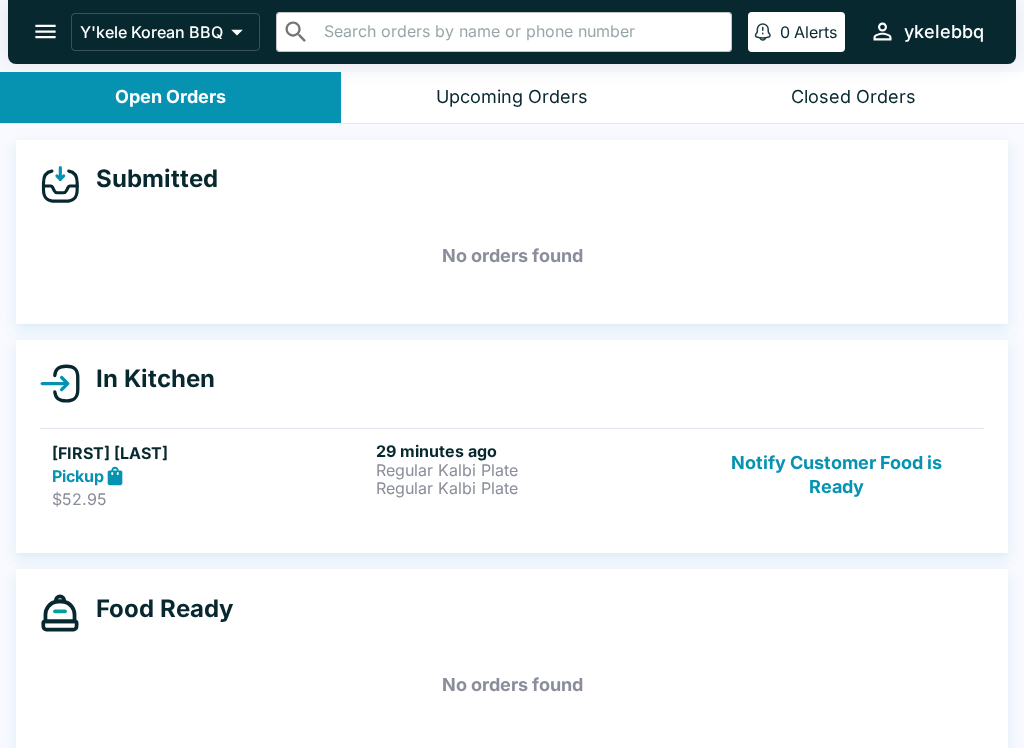 click 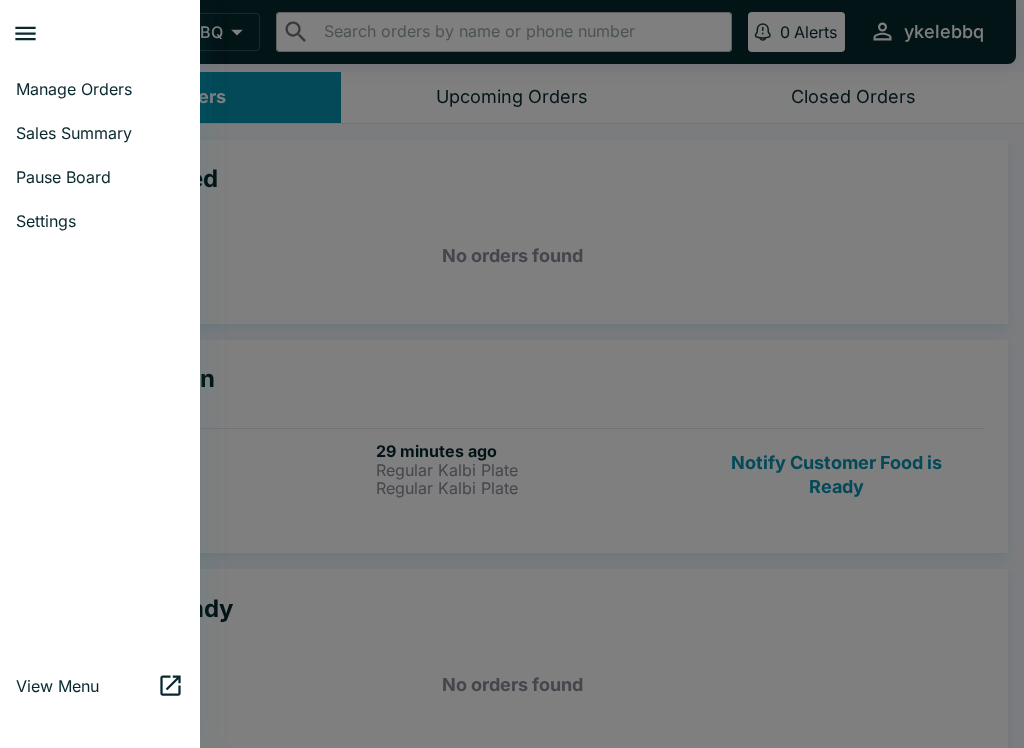 click on "Settings" at bounding box center [100, 221] 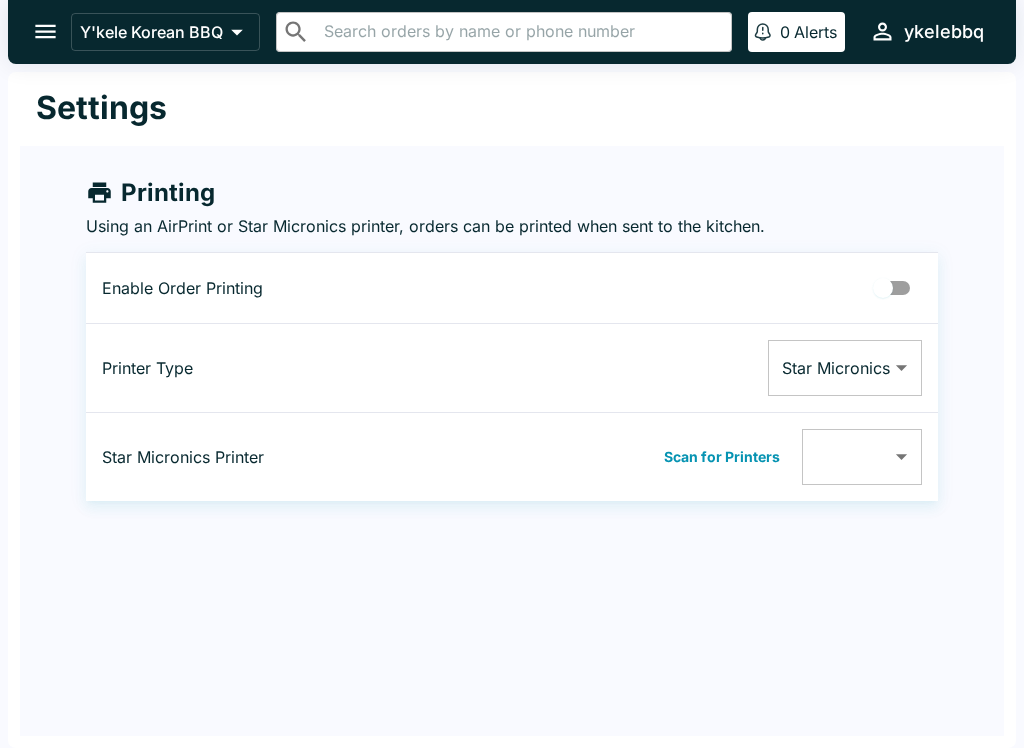 click at bounding box center [45, 31] 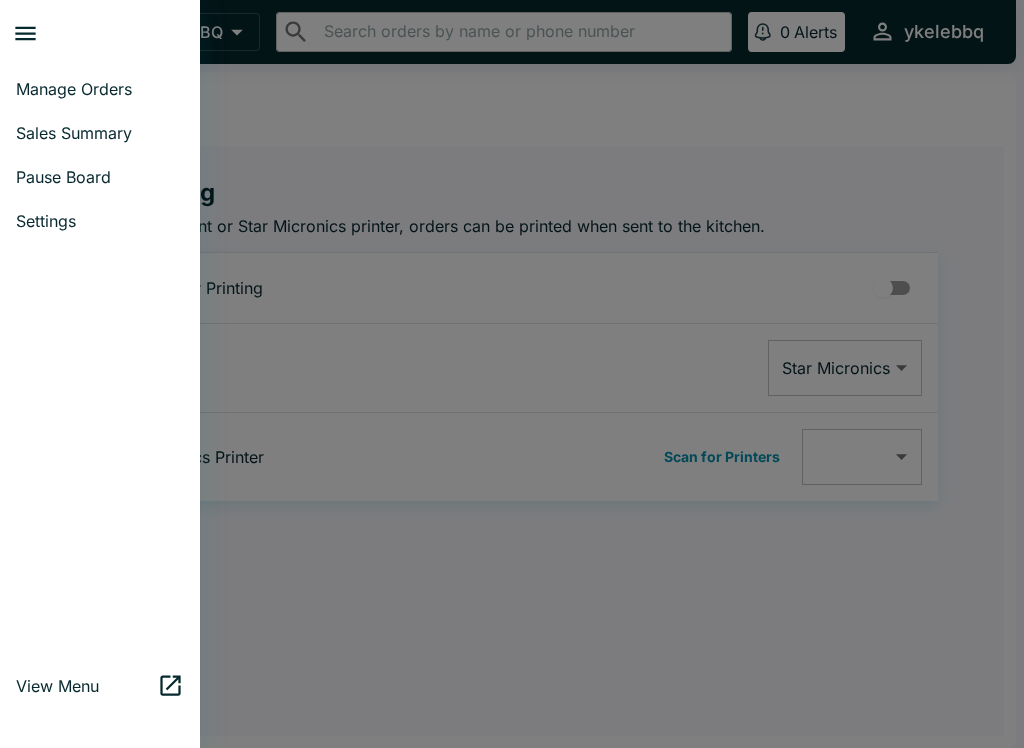 click on "Manage Orders" at bounding box center (100, 89) 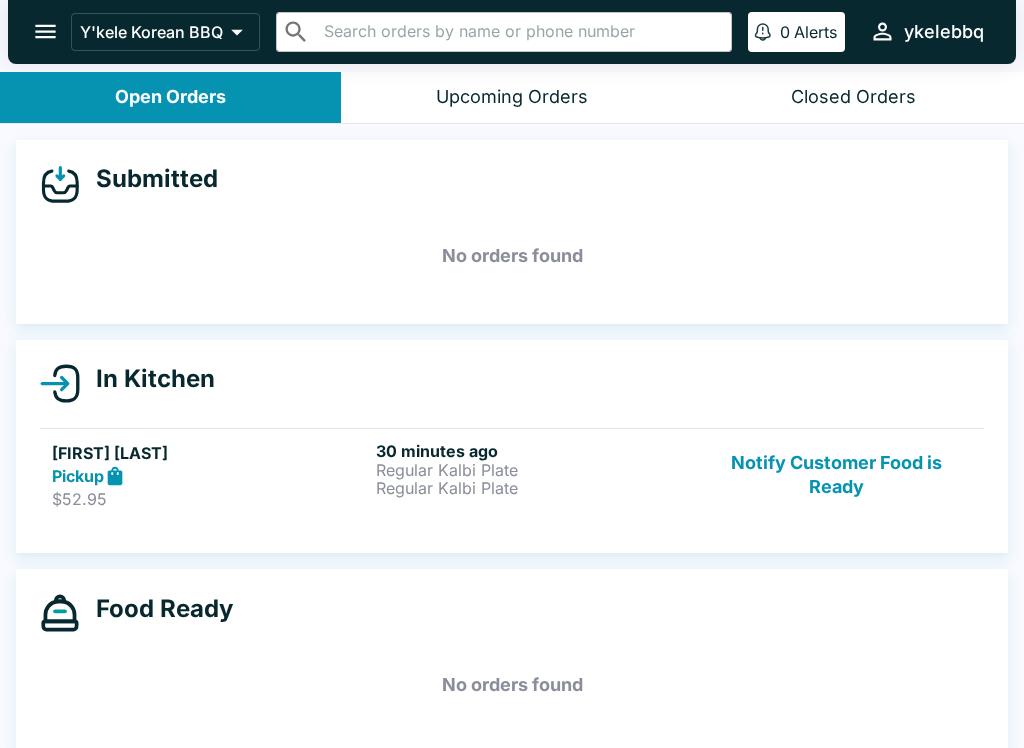 click 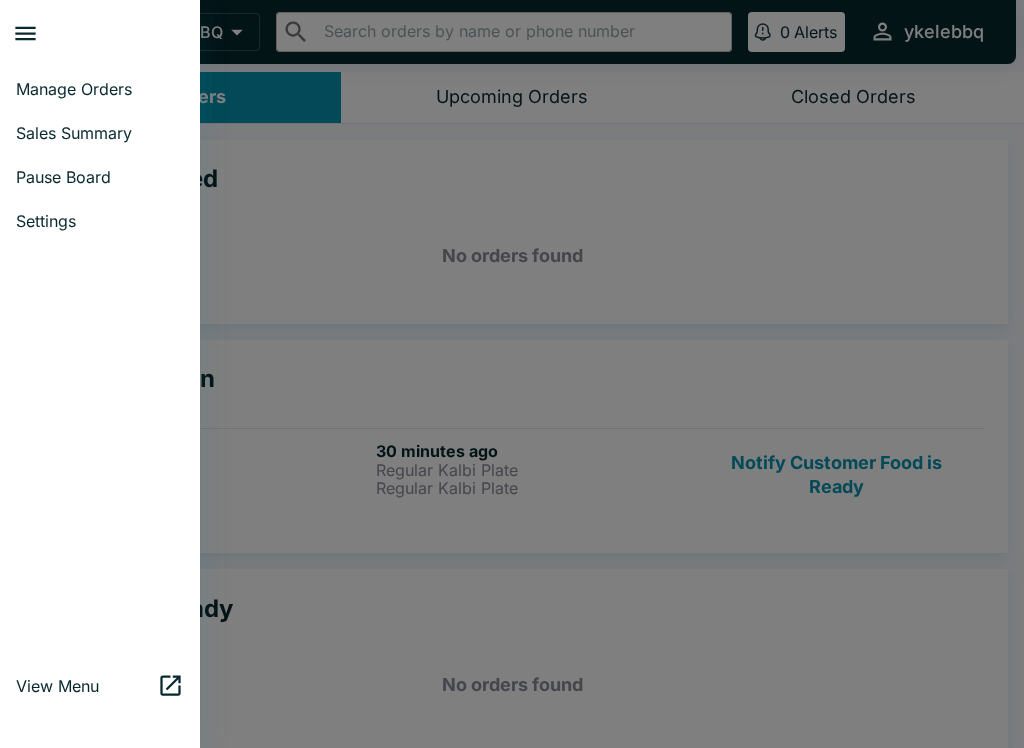 click on "Settings" at bounding box center (100, 221) 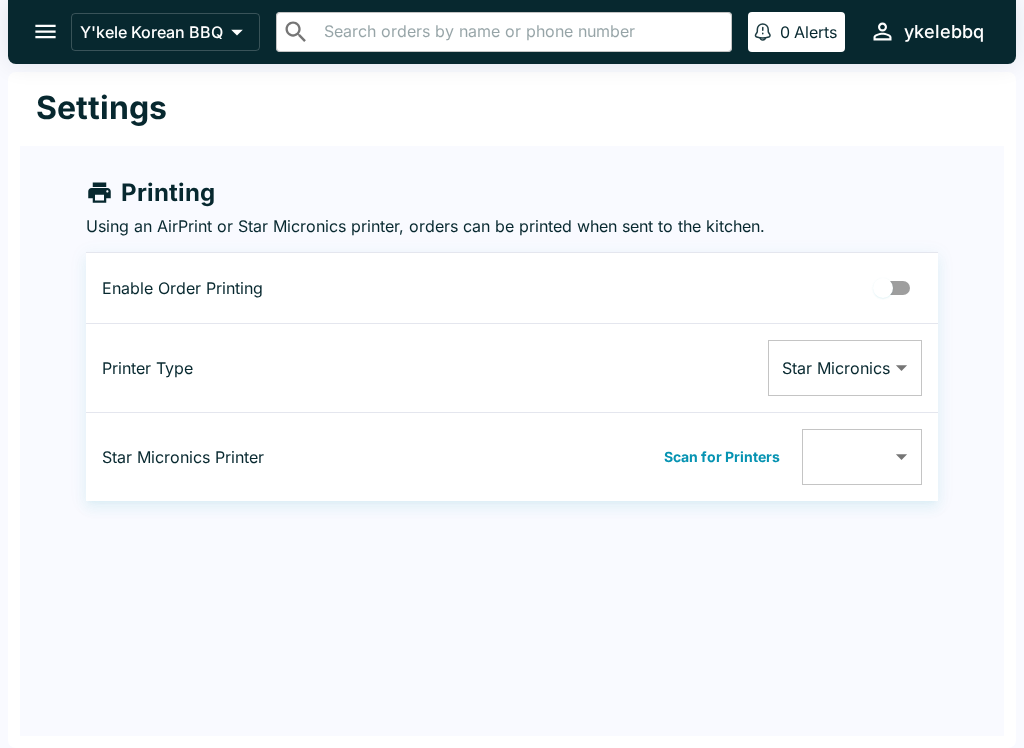 click 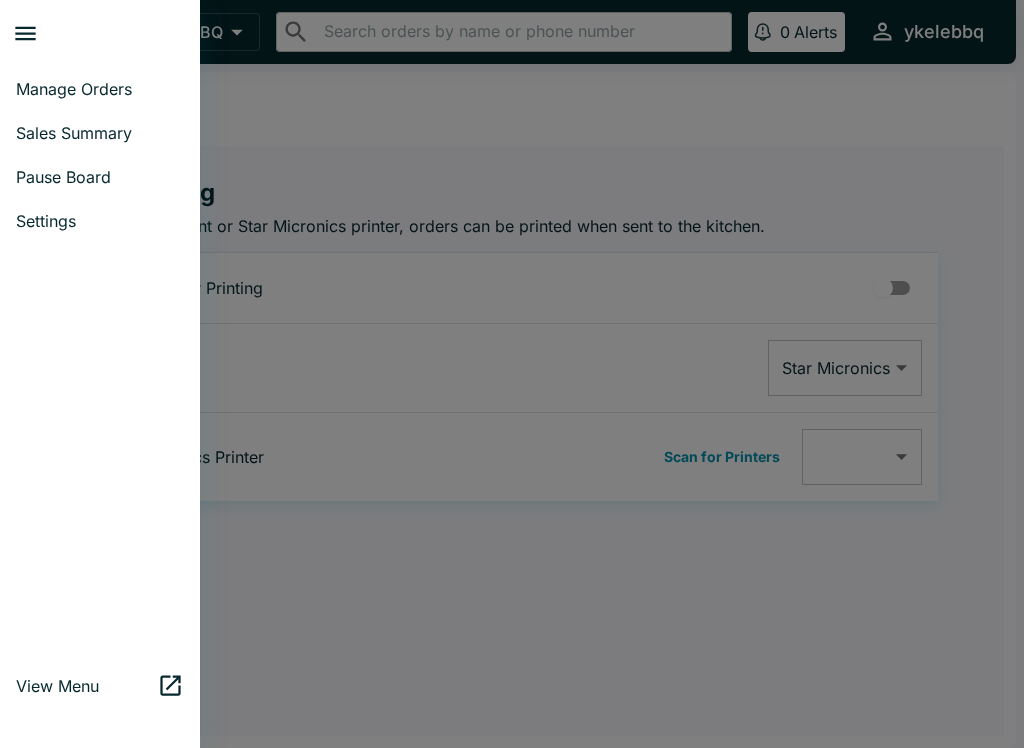 click on "Manage Orders" at bounding box center [100, 89] 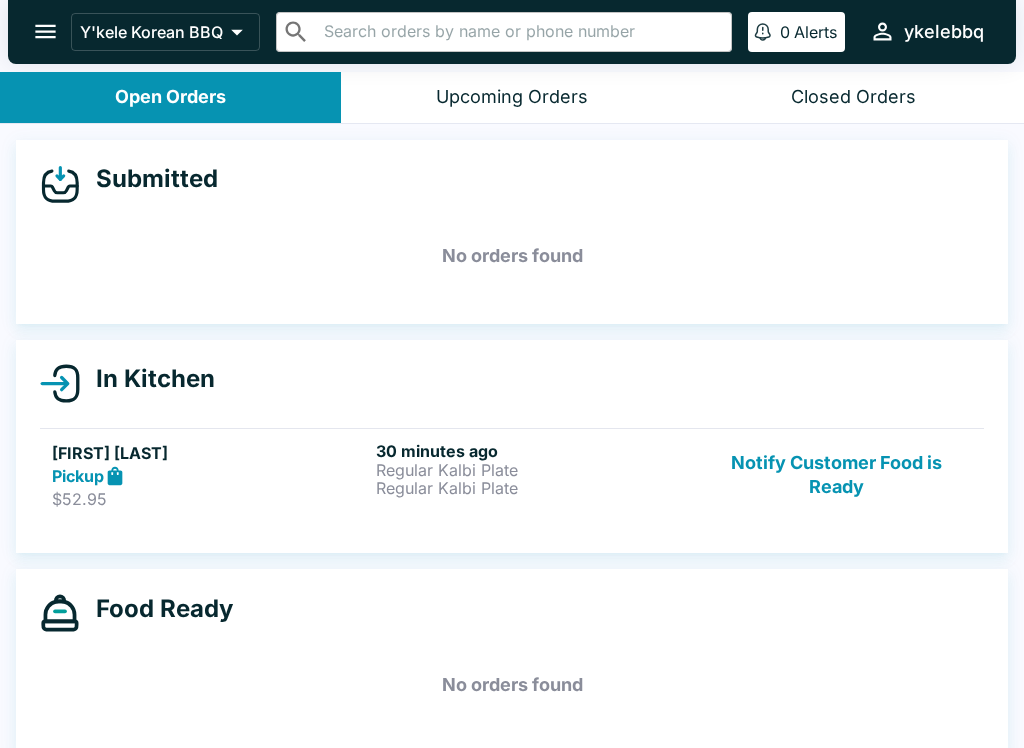 click on "Closed Orders" at bounding box center (853, 97) 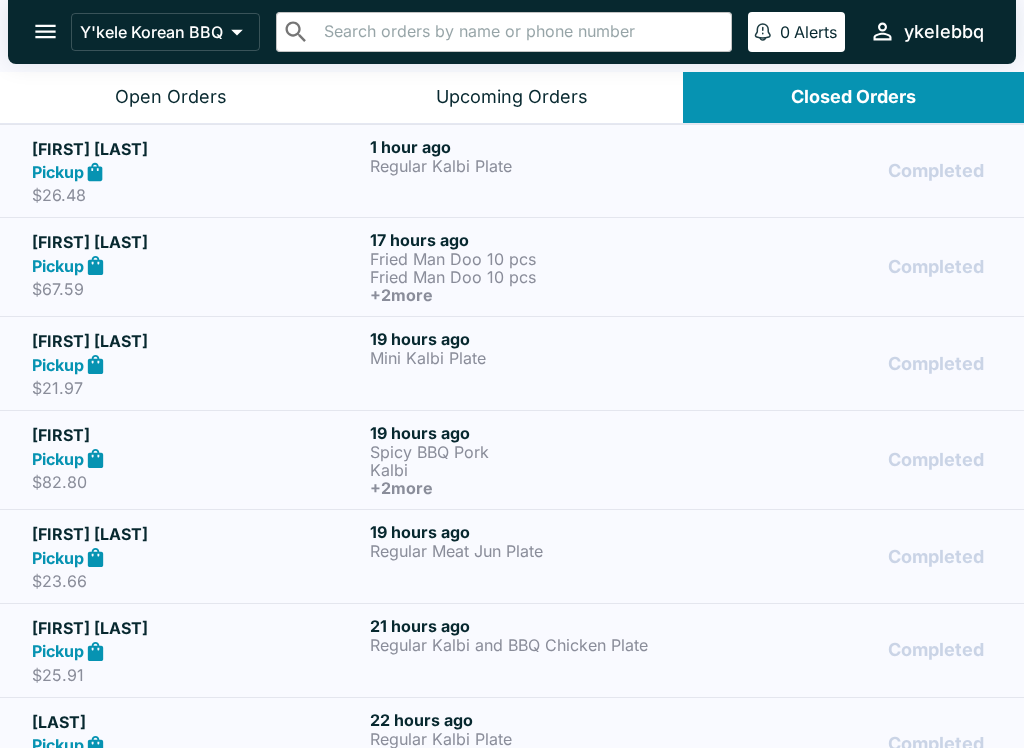 click on "Open Orders" at bounding box center [170, 97] 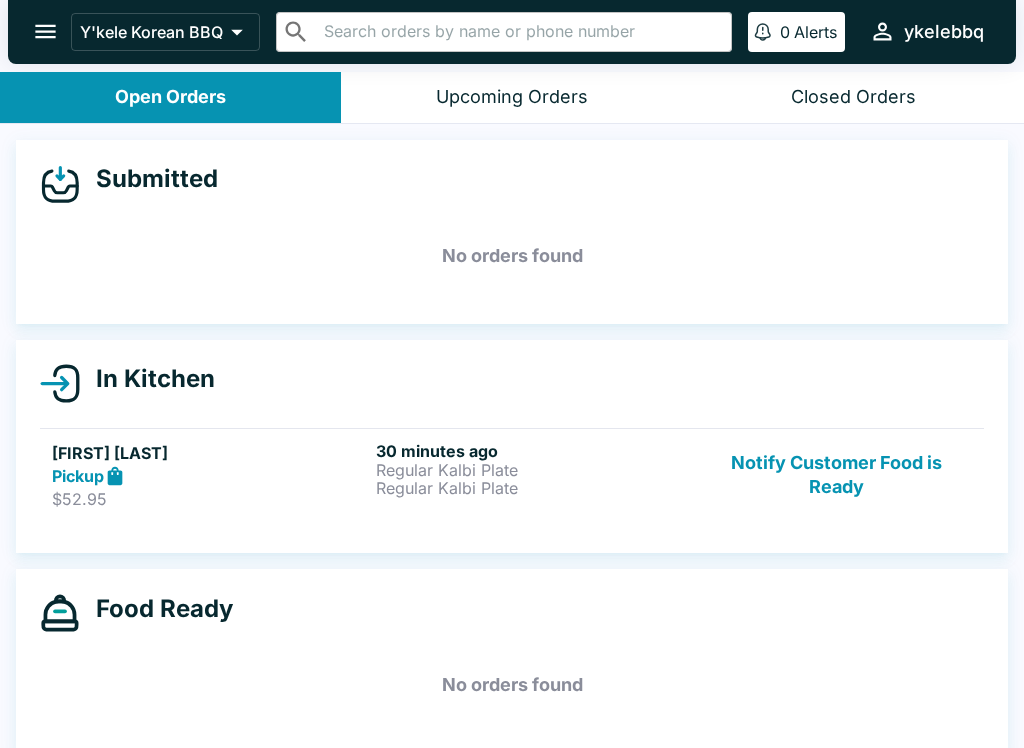 scroll, scrollTop: 0, scrollLeft: 0, axis: both 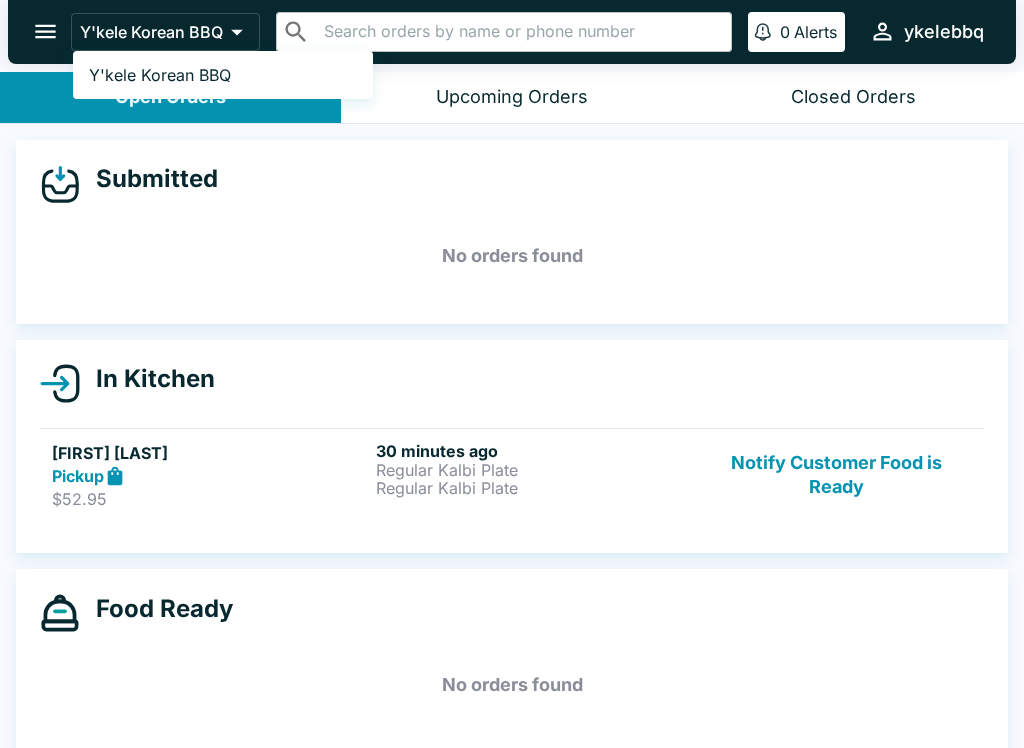 click at bounding box center [512, 374] 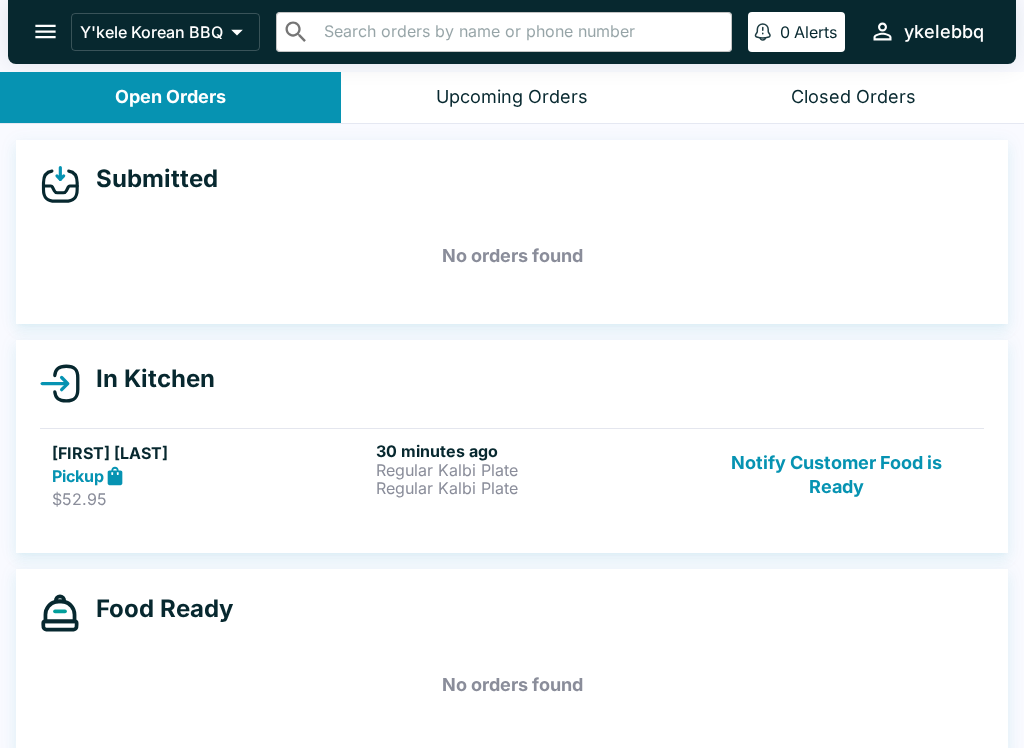 click 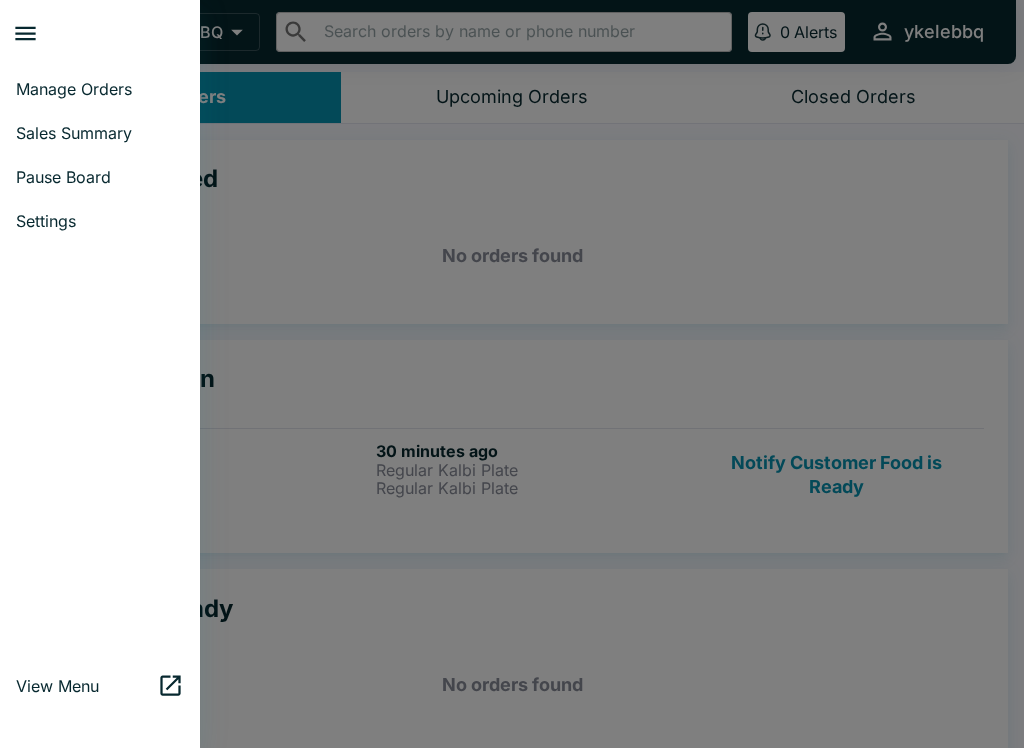 click on "Manage Orders" at bounding box center (100, 89) 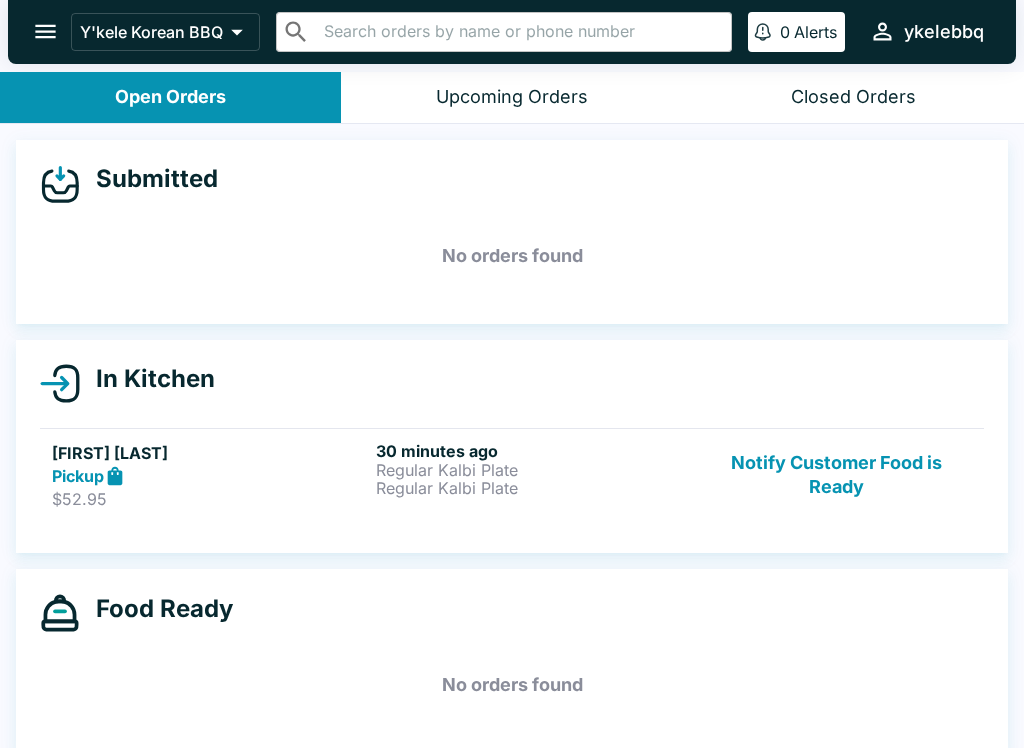 click on "Pickup" at bounding box center (210, 476) 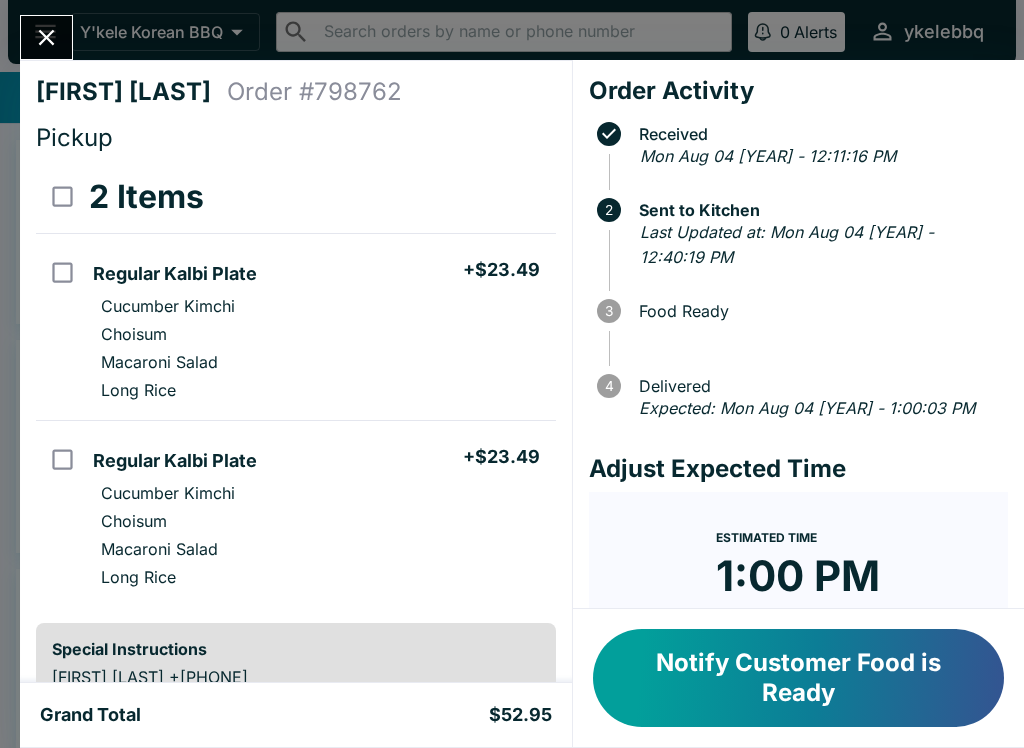 click 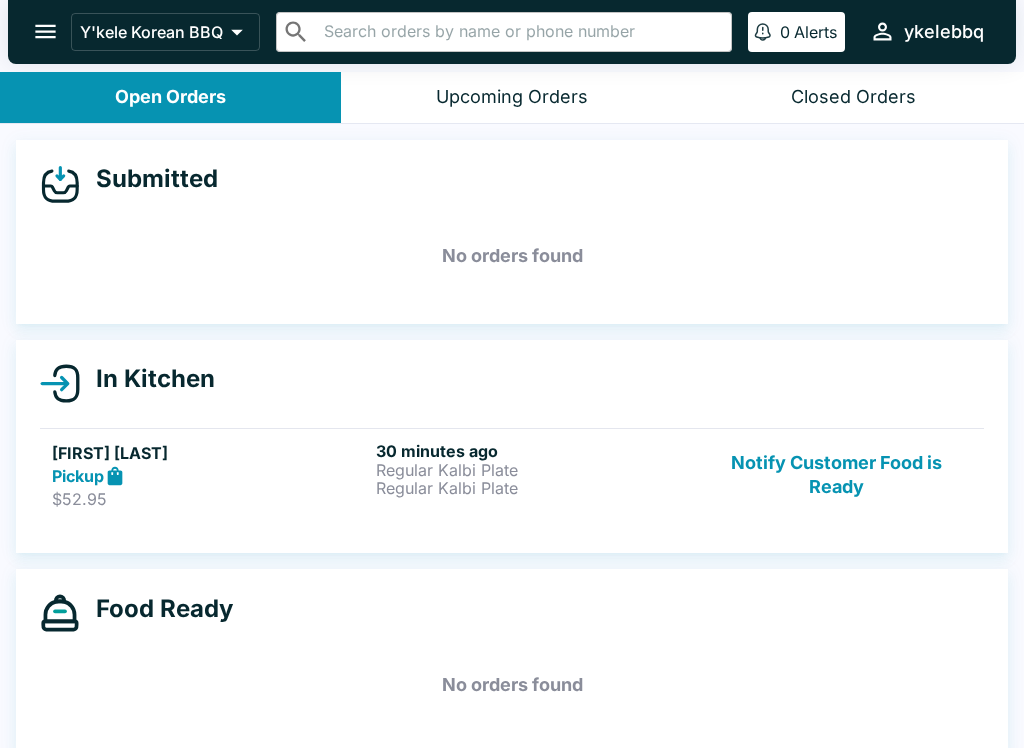 click 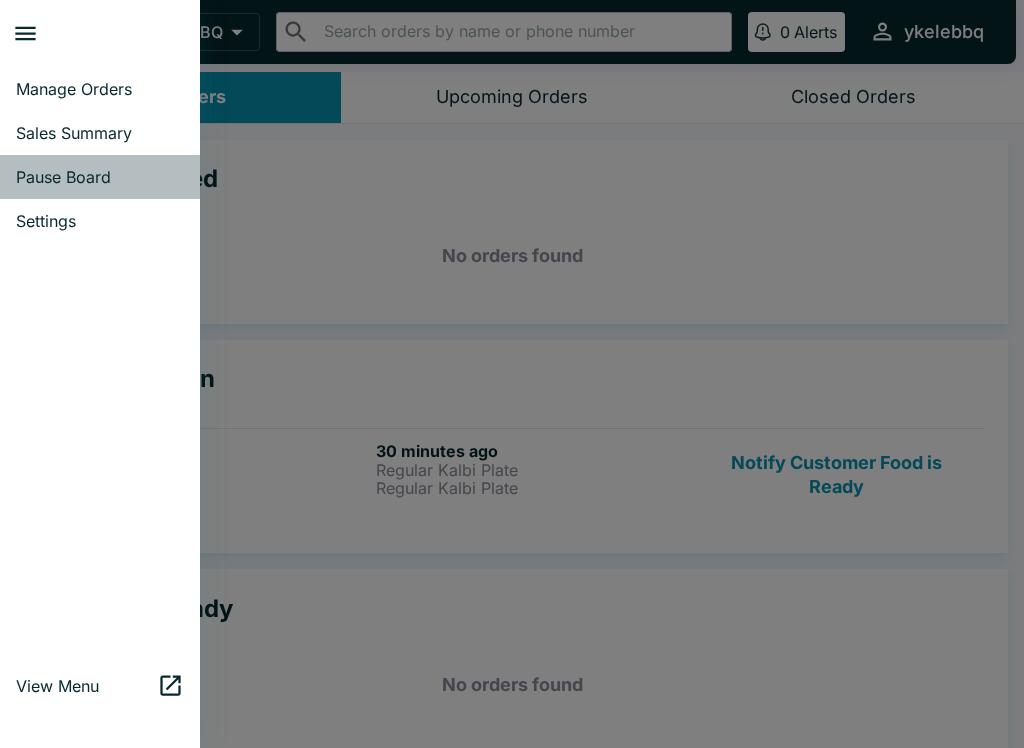 click on "Pause Board" at bounding box center [100, 177] 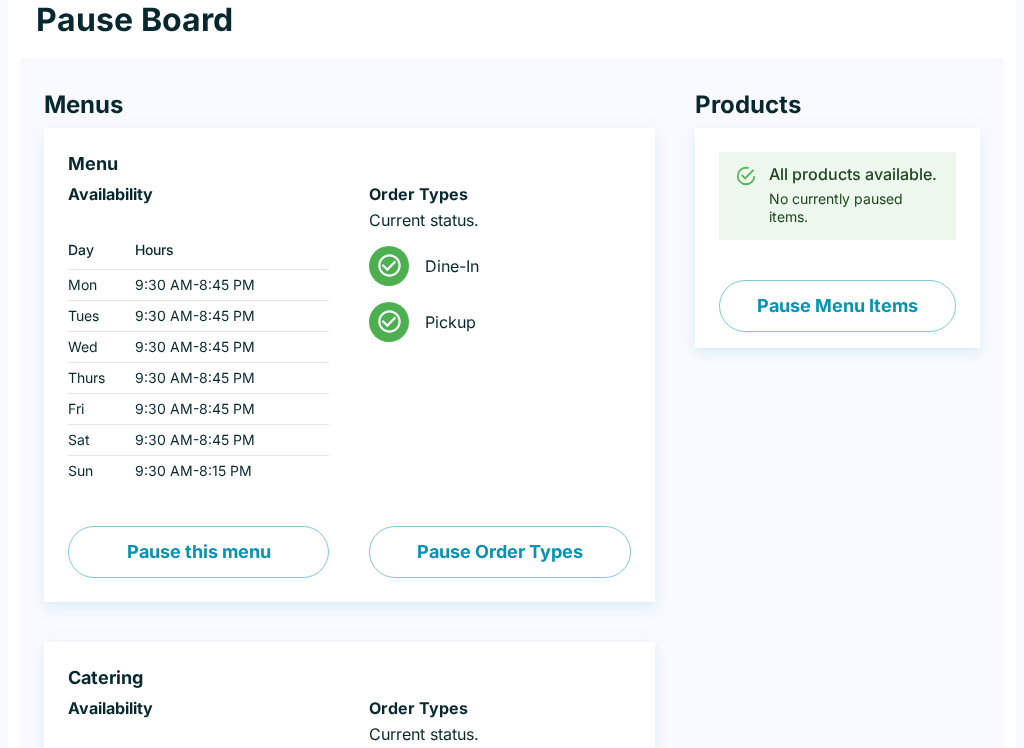 scroll, scrollTop: 0, scrollLeft: 0, axis: both 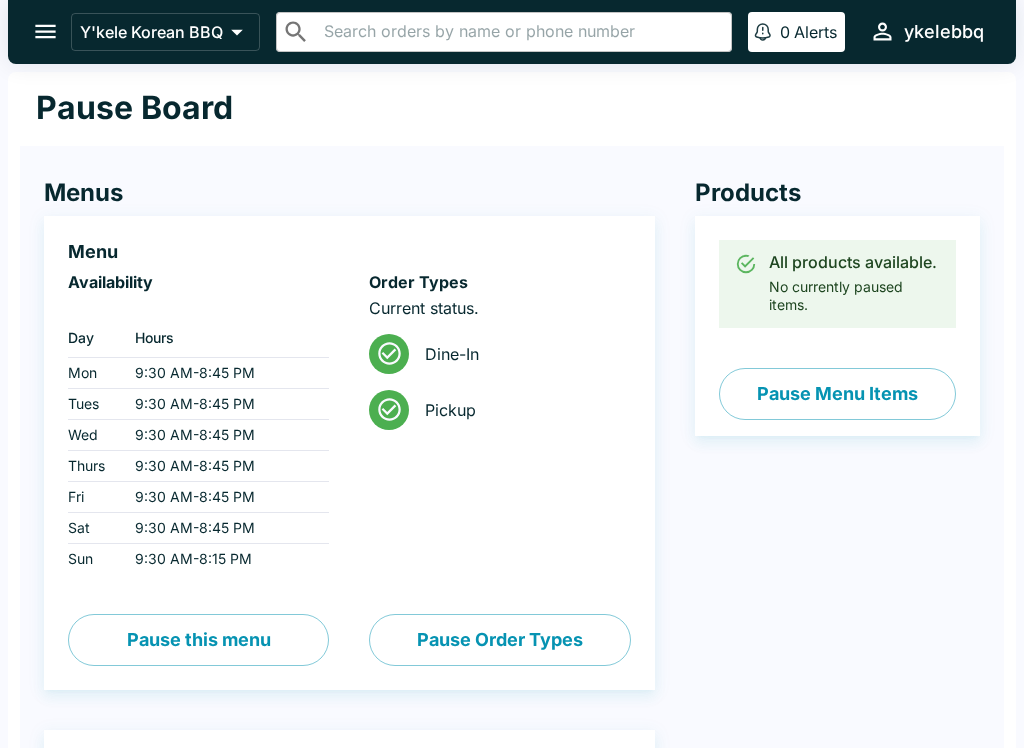 click 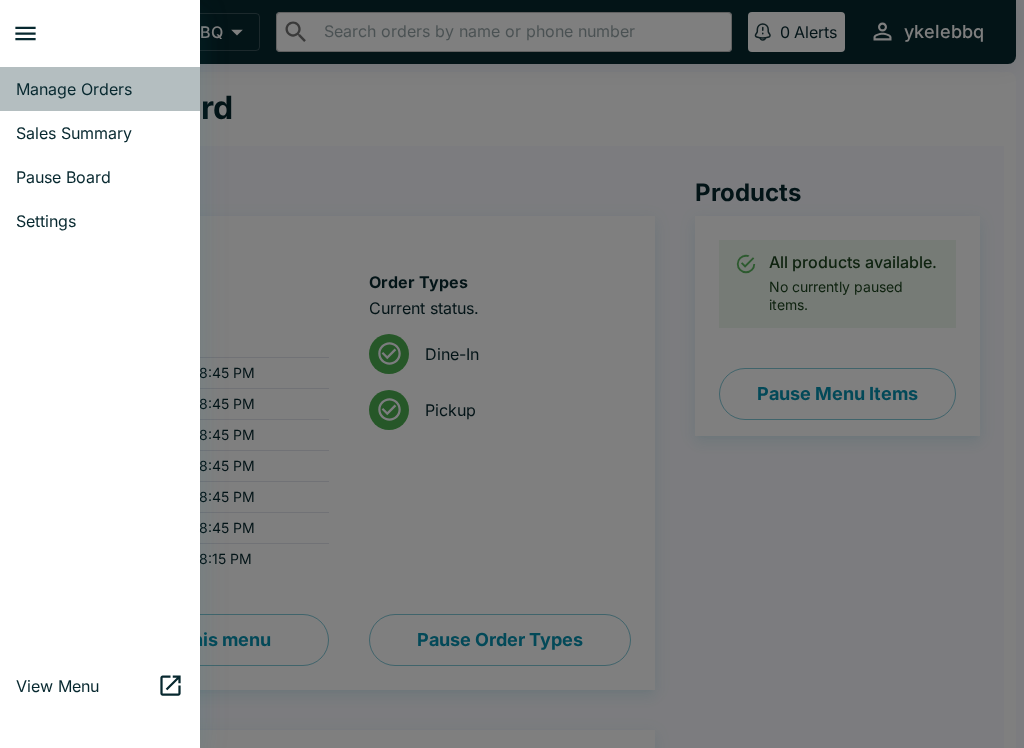 click on "Manage Orders" at bounding box center (100, 89) 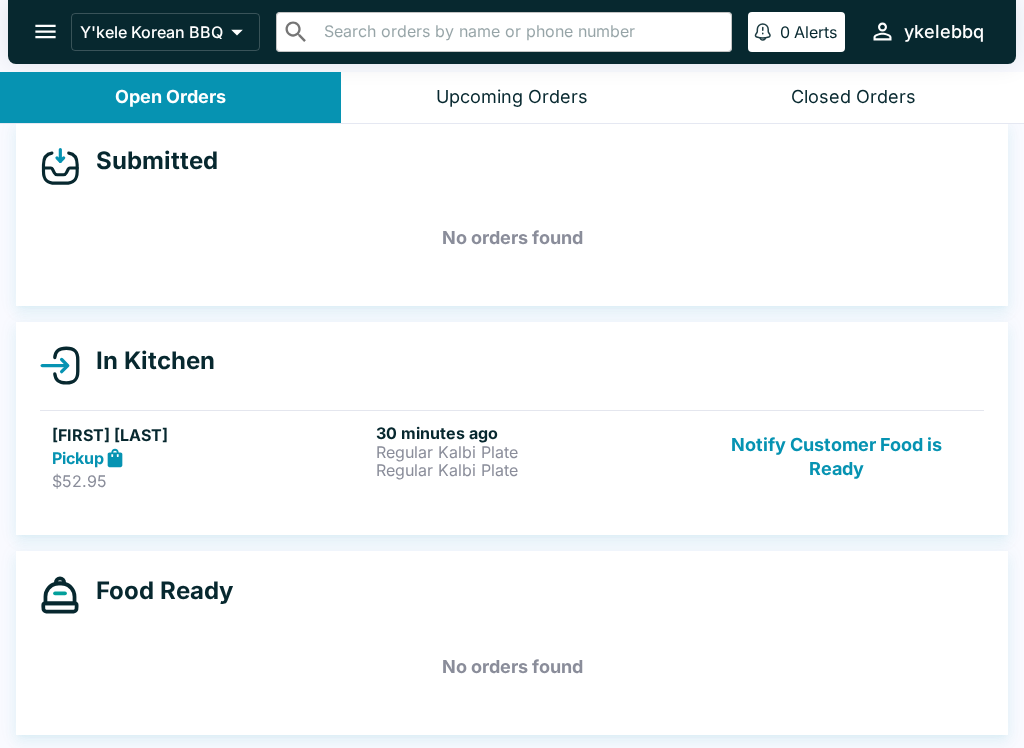 scroll, scrollTop: 18, scrollLeft: 0, axis: vertical 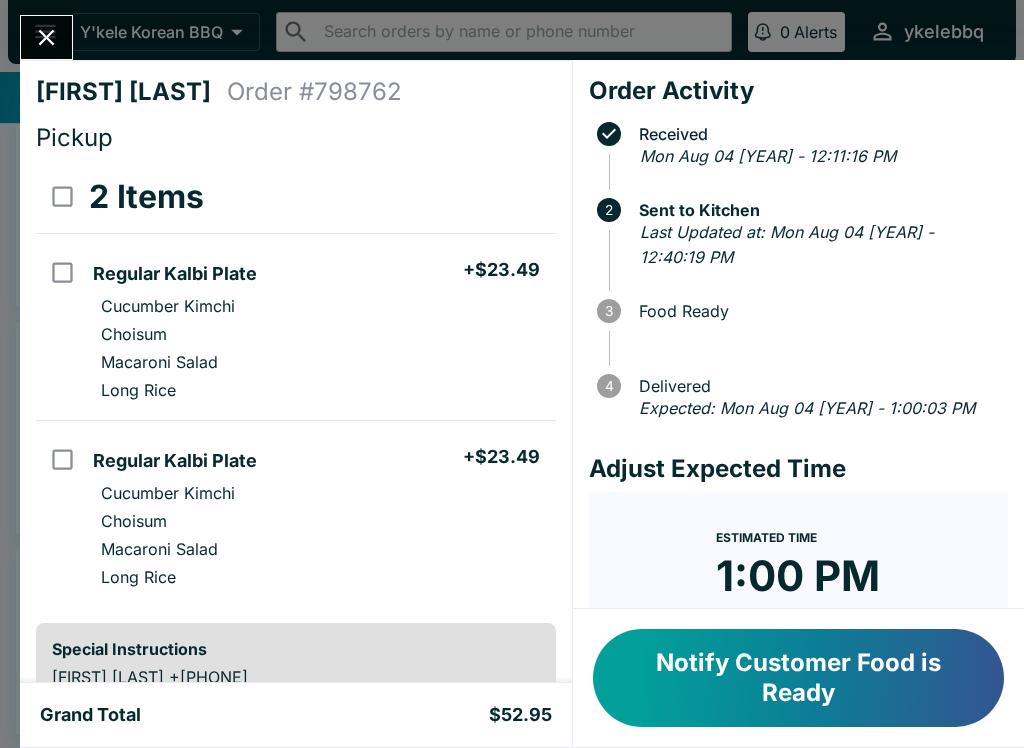 click 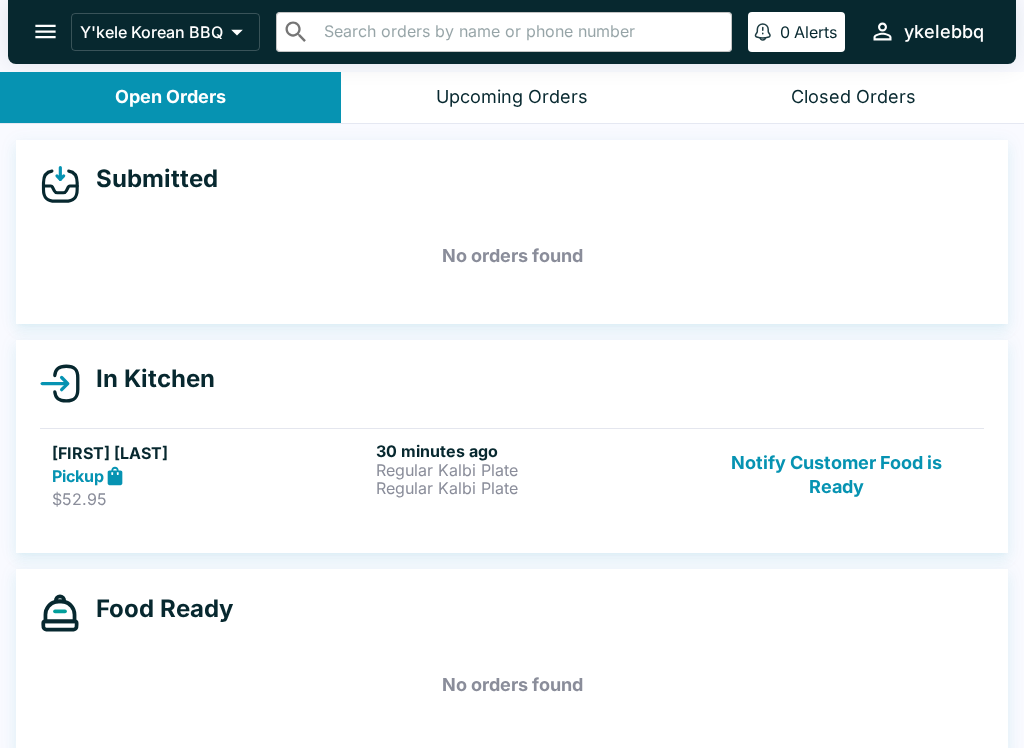 scroll, scrollTop: 0, scrollLeft: 0, axis: both 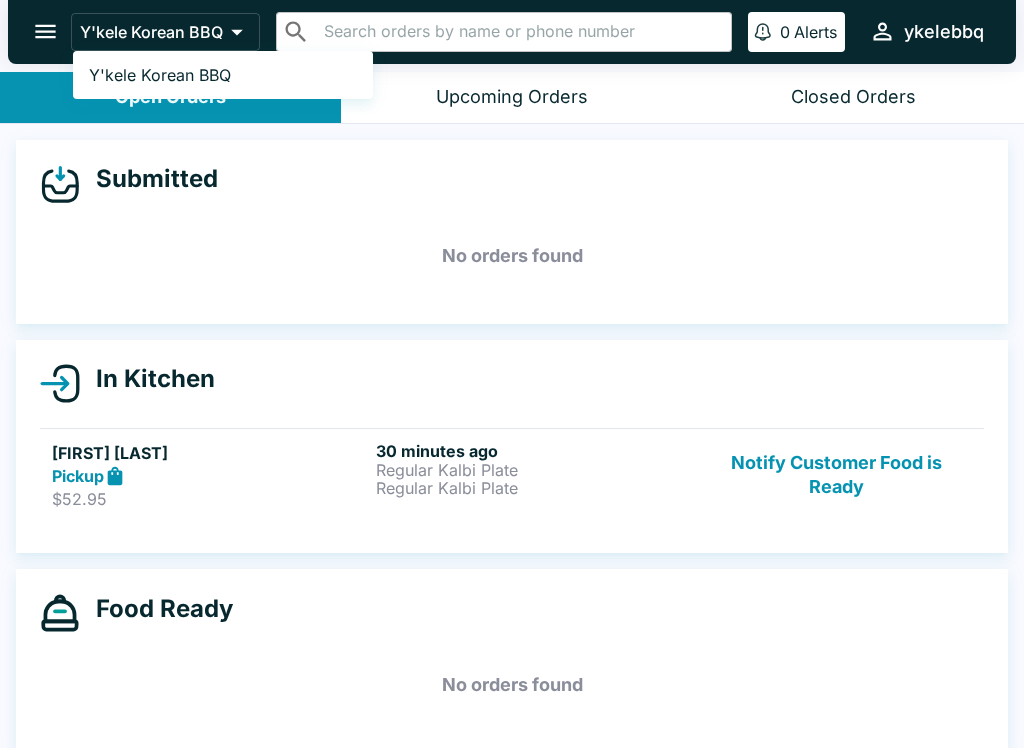 click at bounding box center (512, 374) 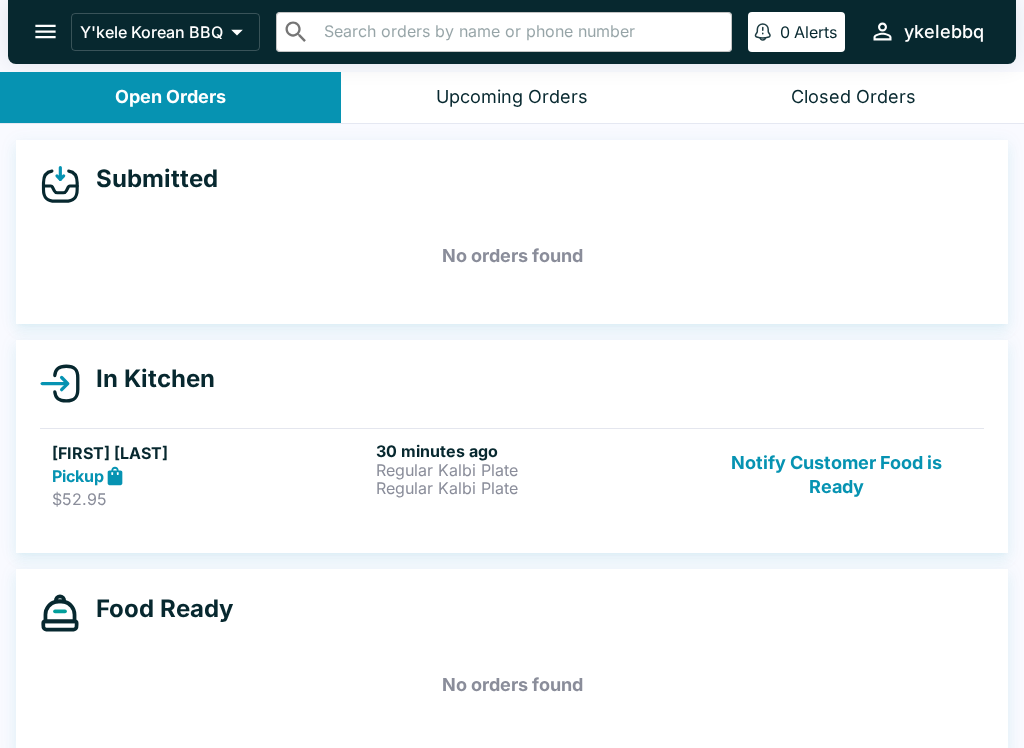click 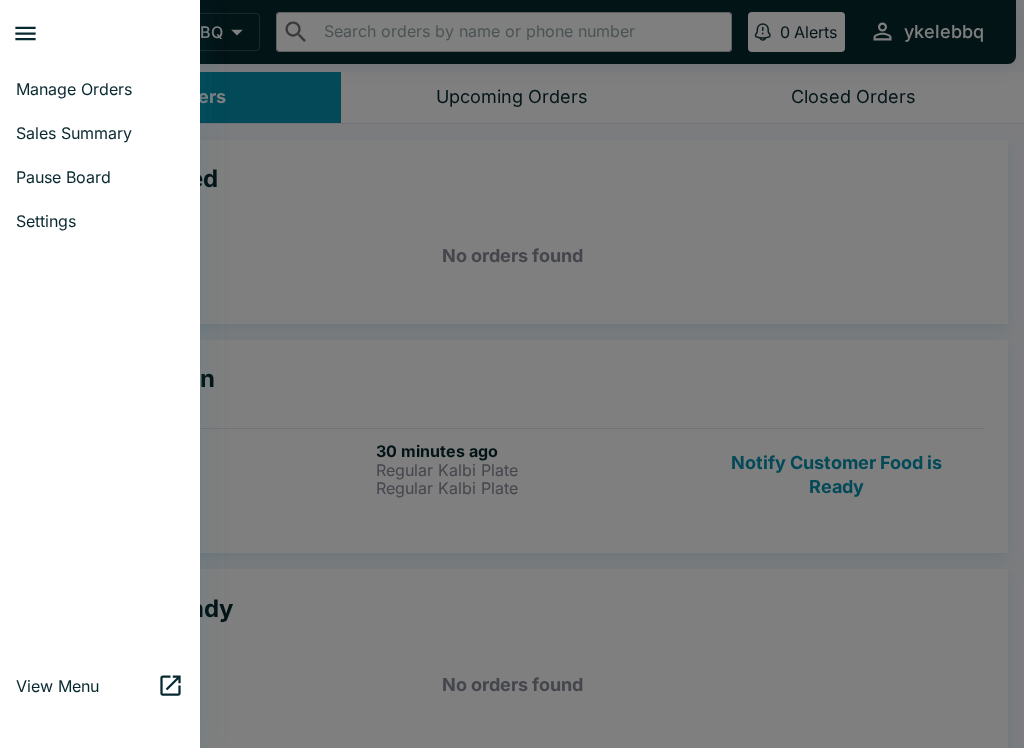 click on "Settings" at bounding box center [100, 221] 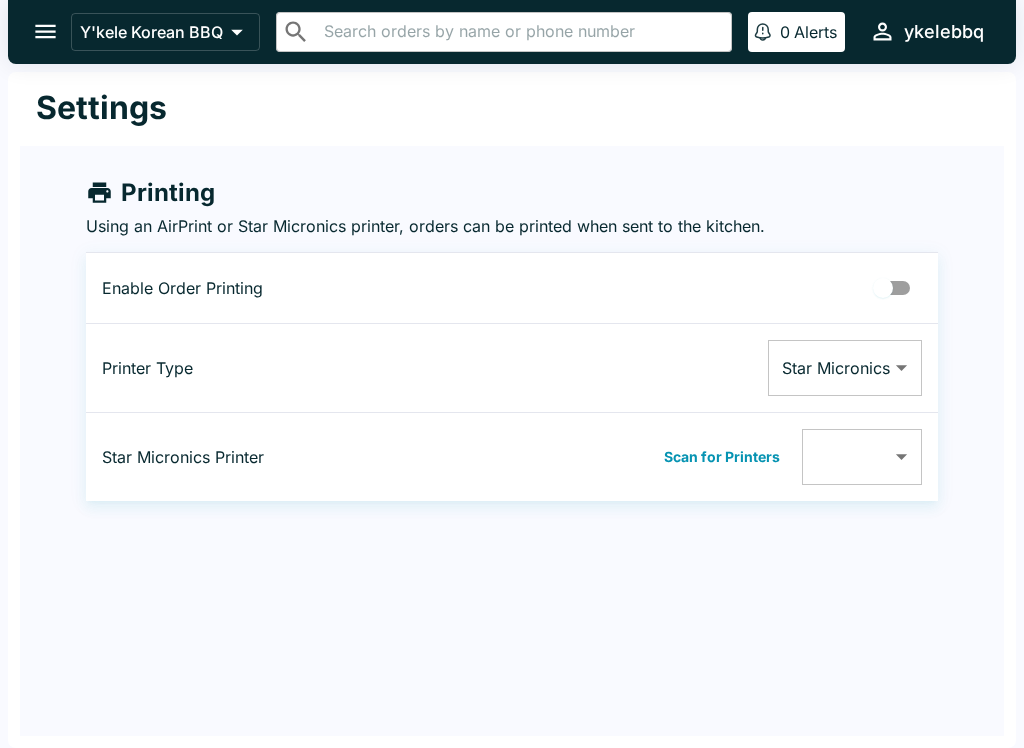 click 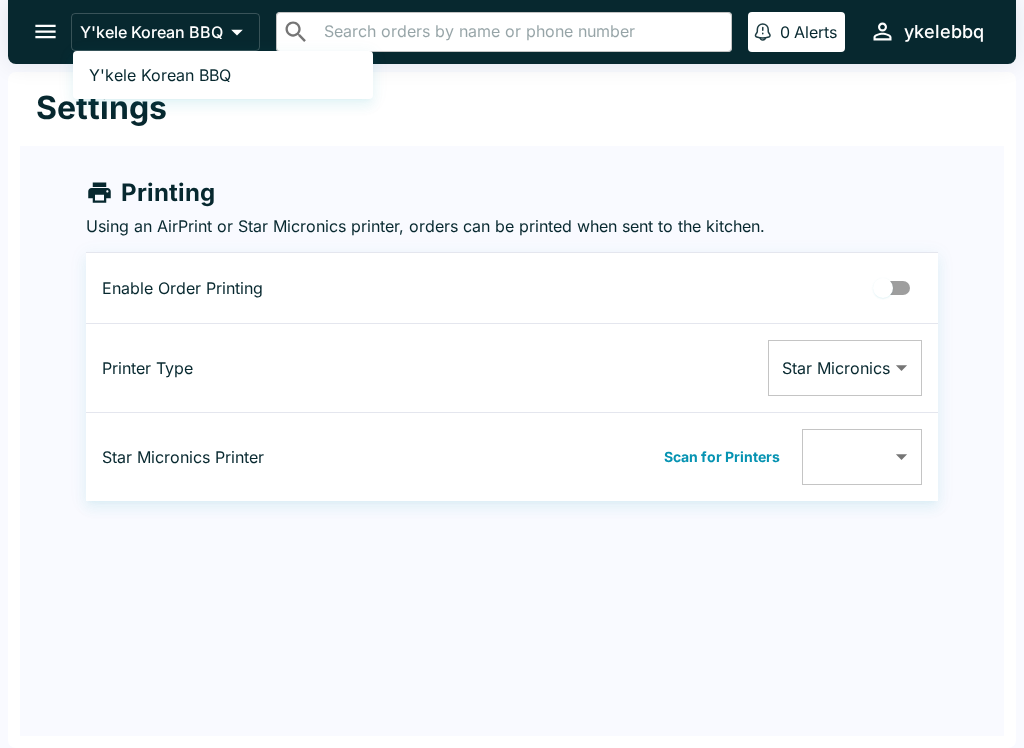 click at bounding box center [512, 374] 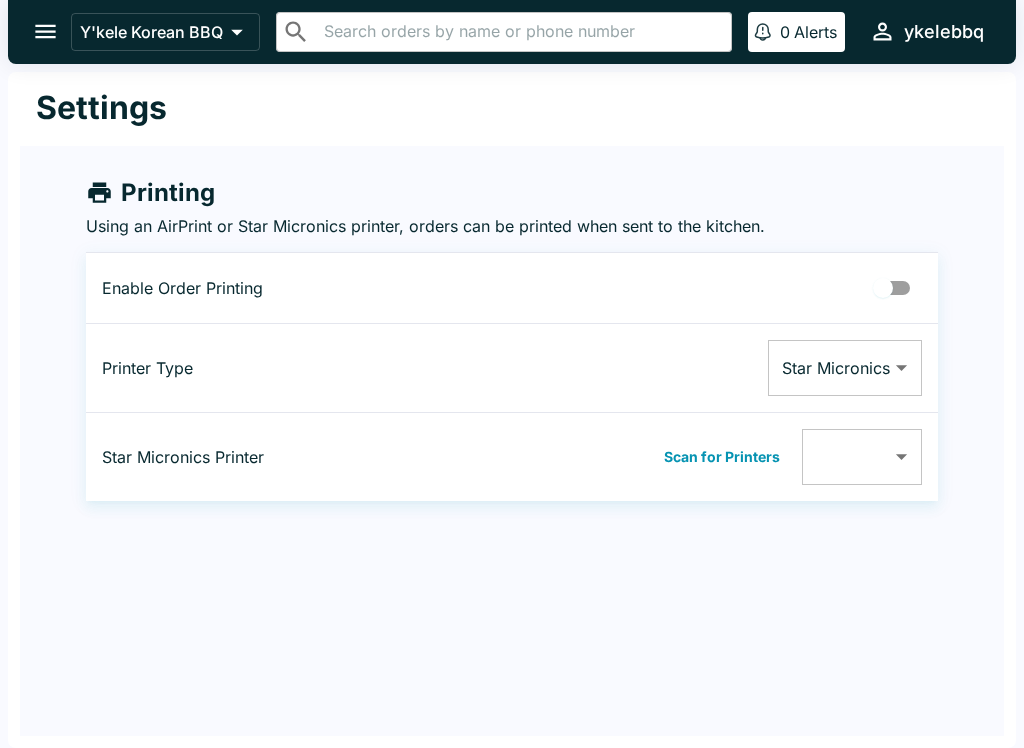 click 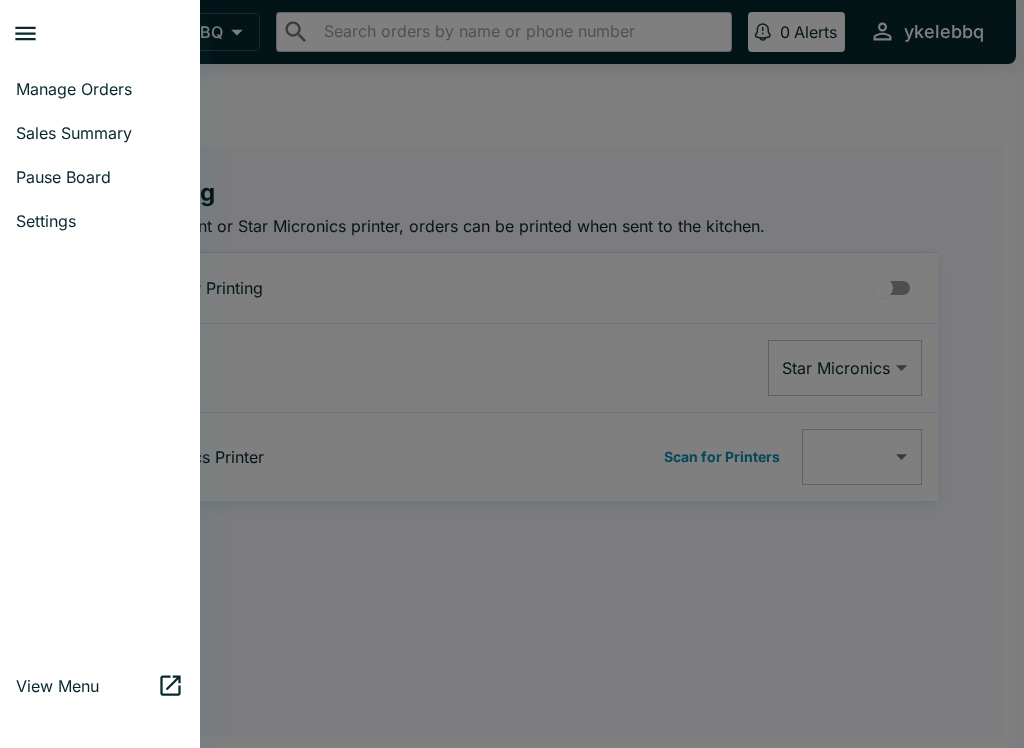 click on "View Menu" at bounding box center [100, 686] 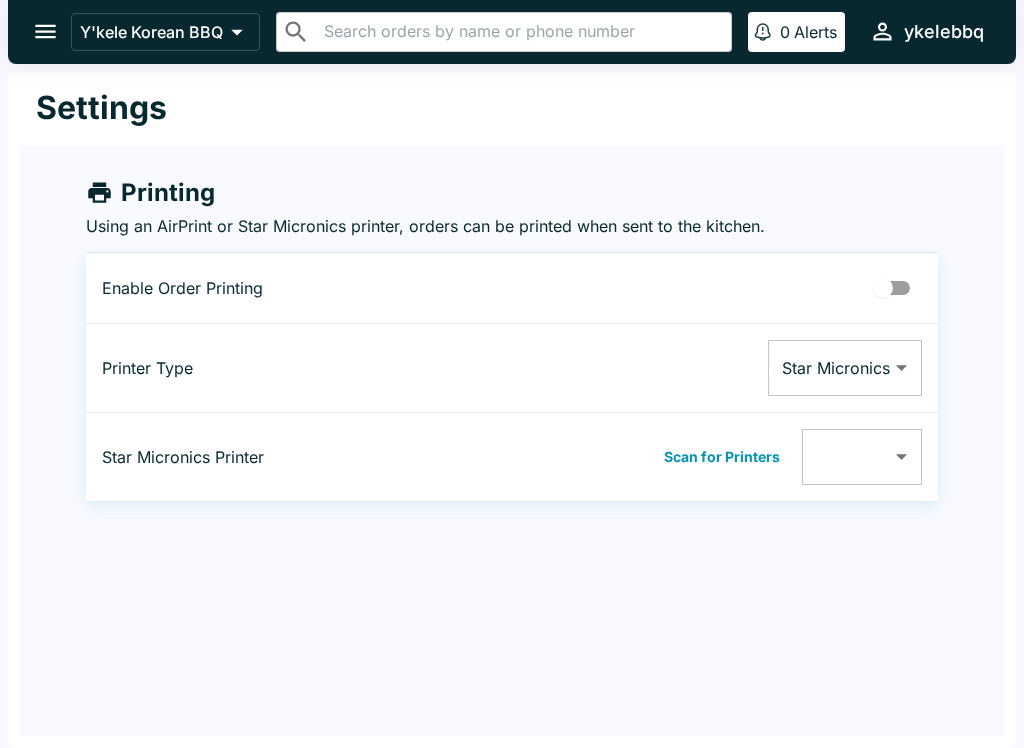 click on "Y'kele Korean BBQ" at bounding box center (165, 32) 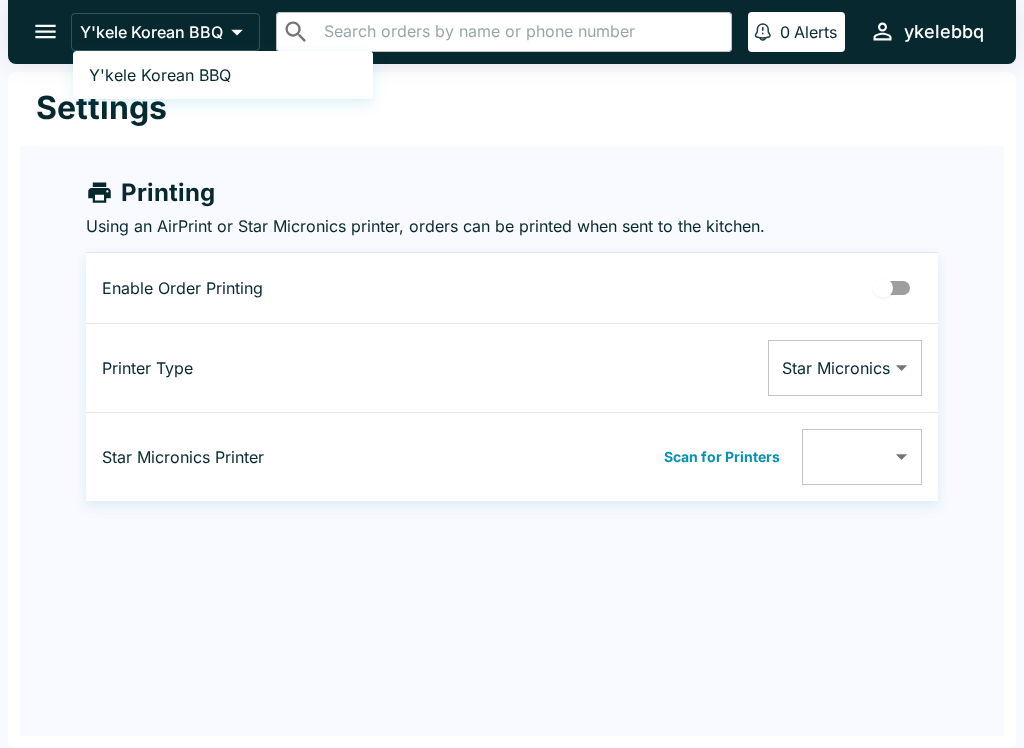 click at bounding box center [512, 374] 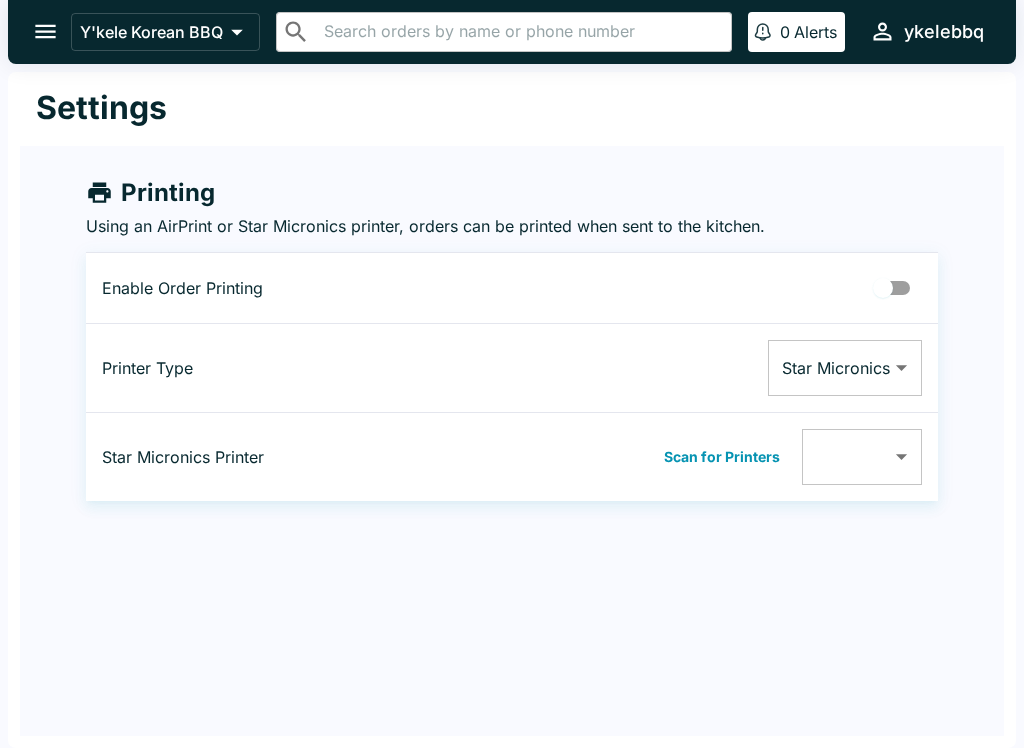 click 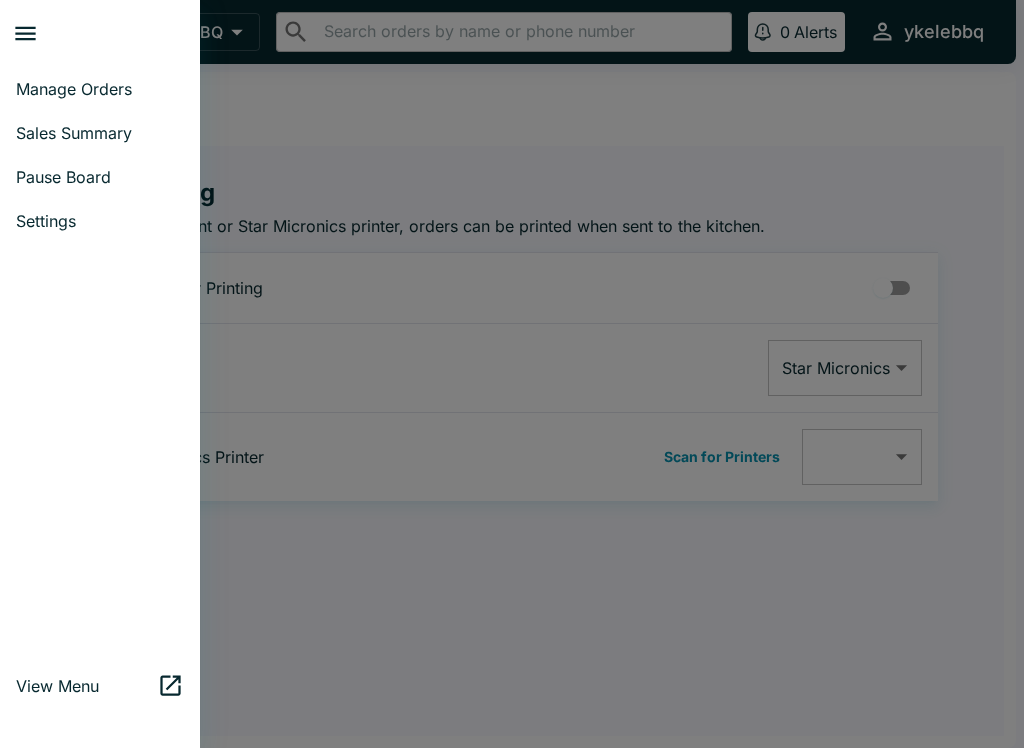 click on "Manage Orders" at bounding box center [100, 89] 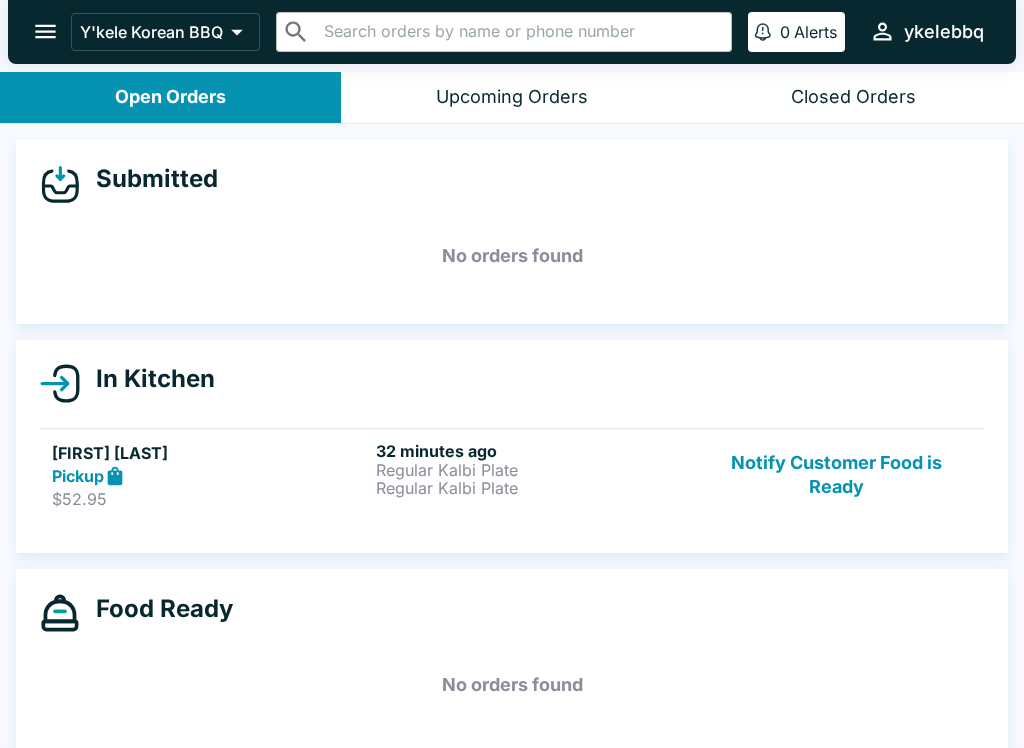 click on "[FIRST] [LAST] Pickup $52.95 [TIME] ago Regular Kalbi Plate Regular Kalbi Plate Notify Customer Food is Ready" at bounding box center (512, 475) 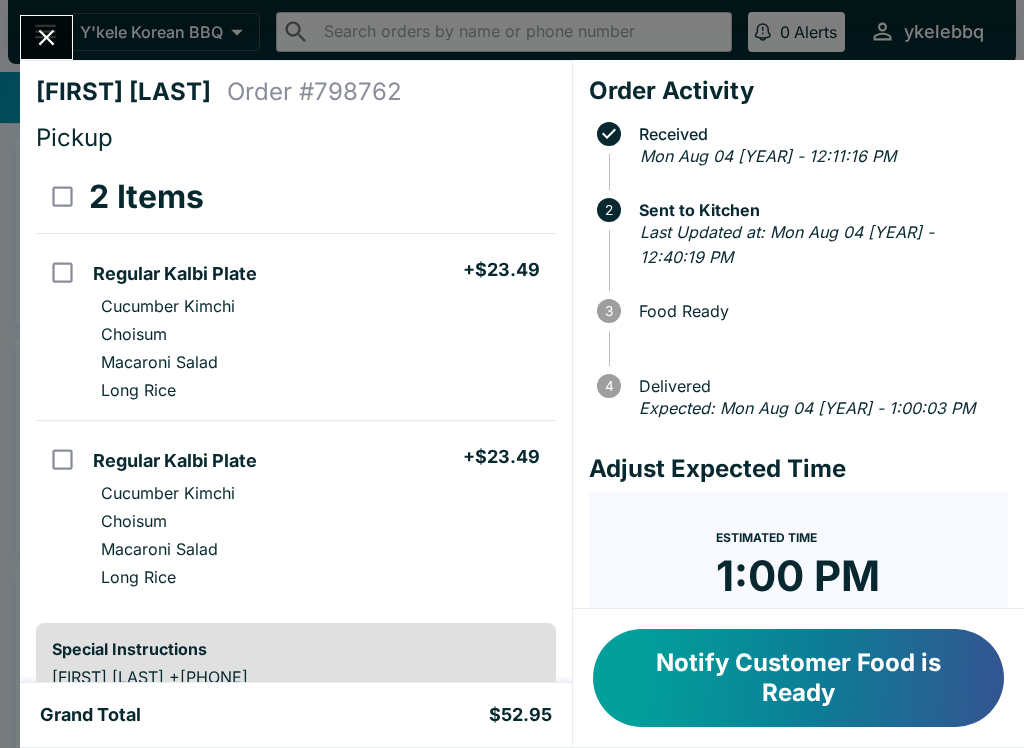 click at bounding box center [62, 272] 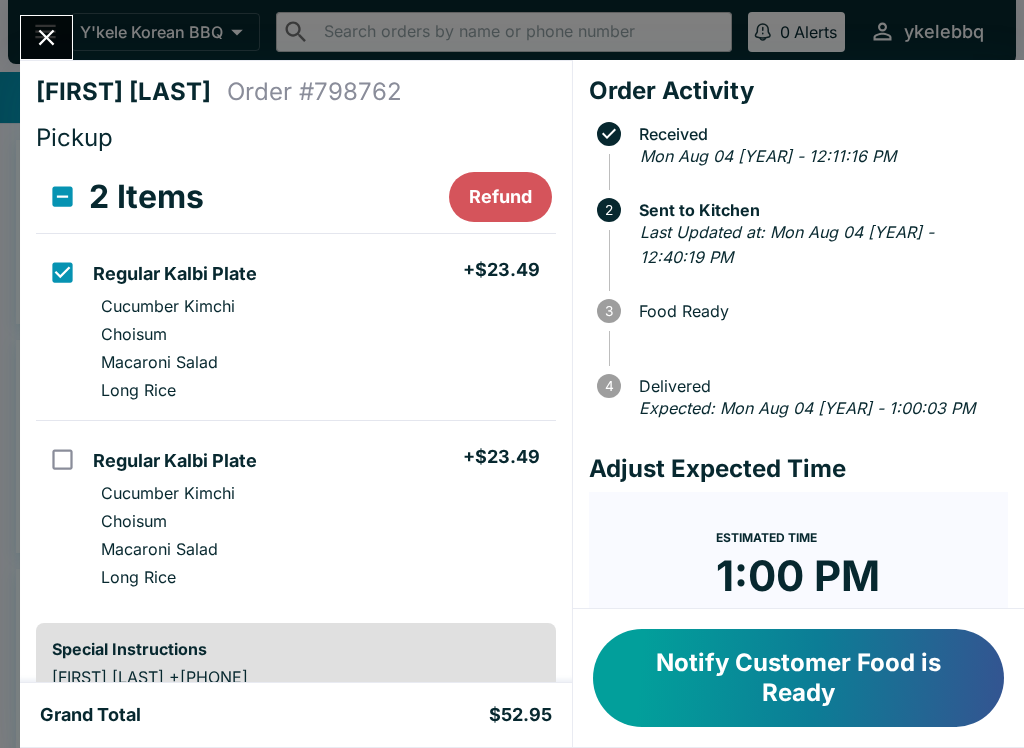 click on "Choisum" at bounding box center [320, 334] 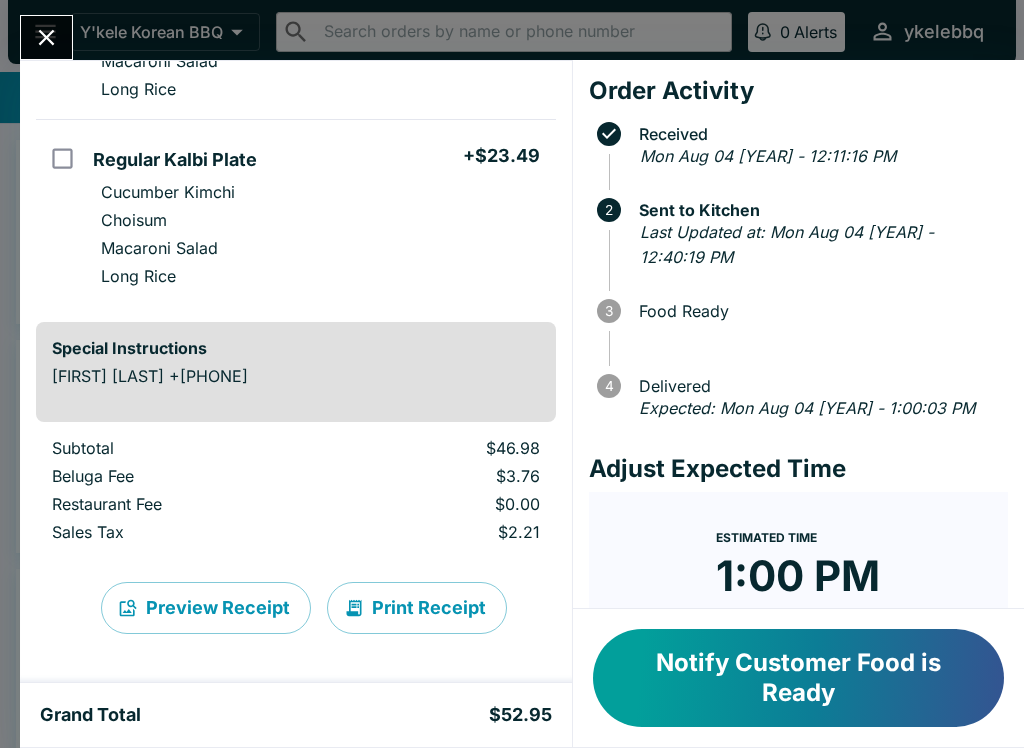 scroll, scrollTop: 301, scrollLeft: 0, axis: vertical 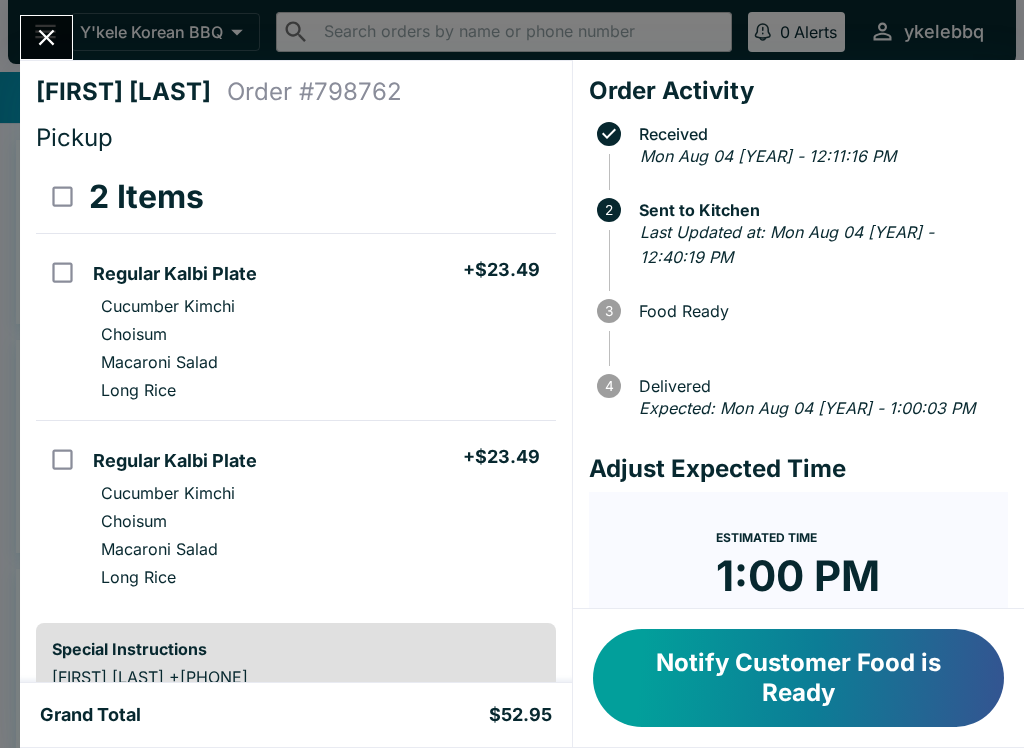 click at bounding box center [46, 37] 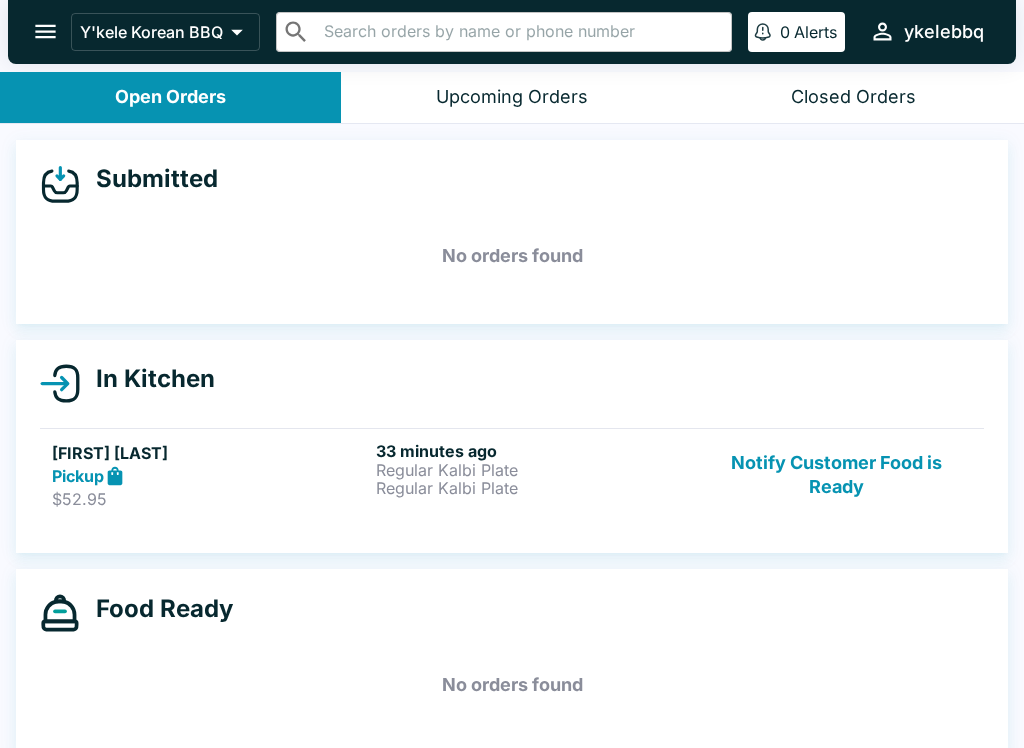 click on "Closed Orders" at bounding box center [853, 97] 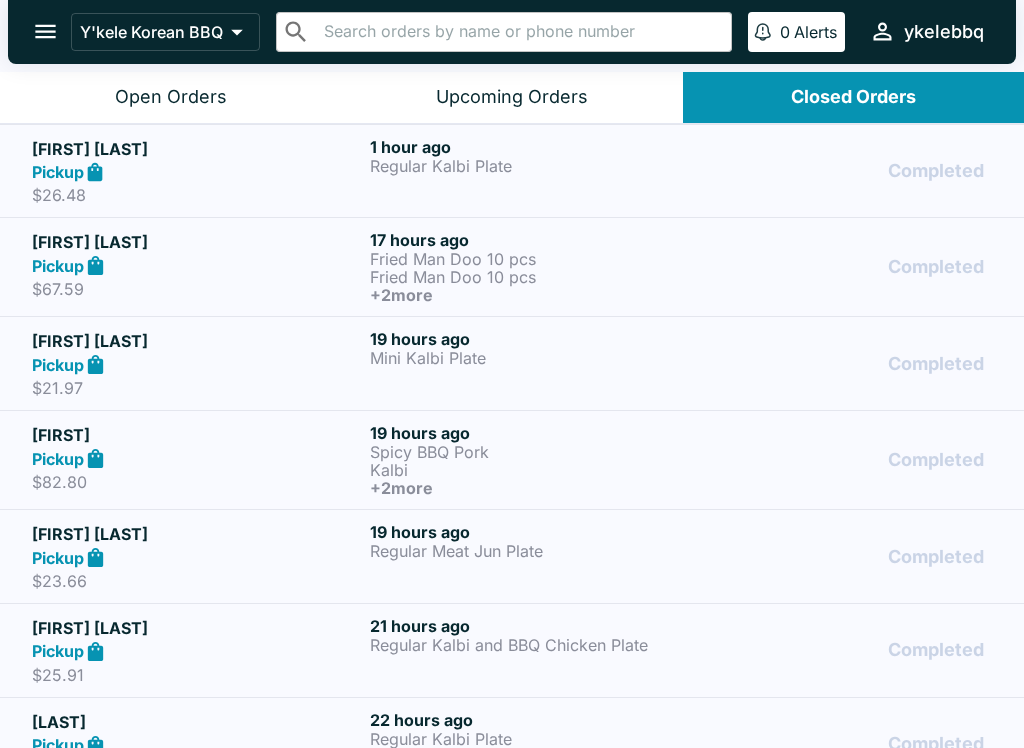 click on "Open Orders" at bounding box center [170, 97] 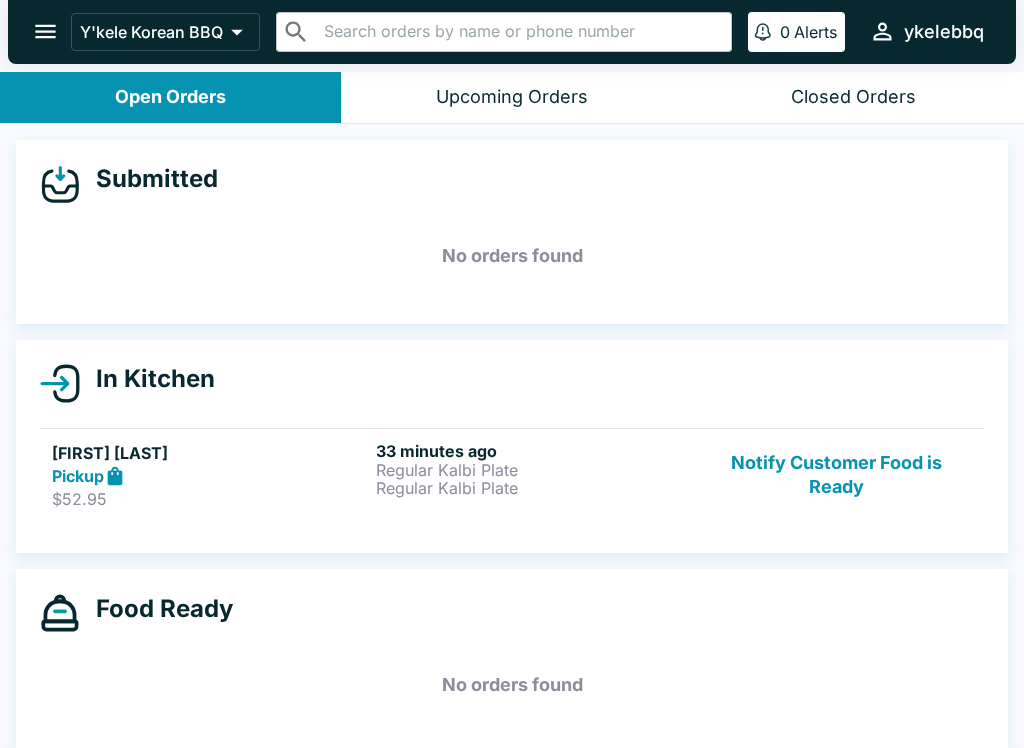 click 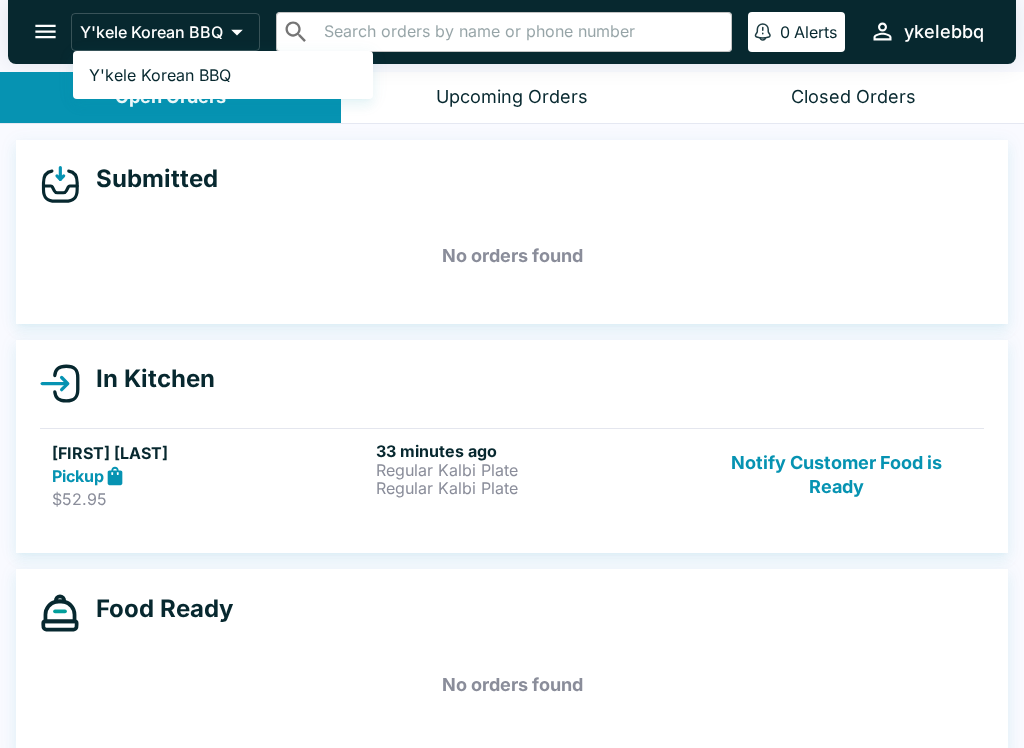 click on "Y'kele Korean BBQ" at bounding box center [223, 75] 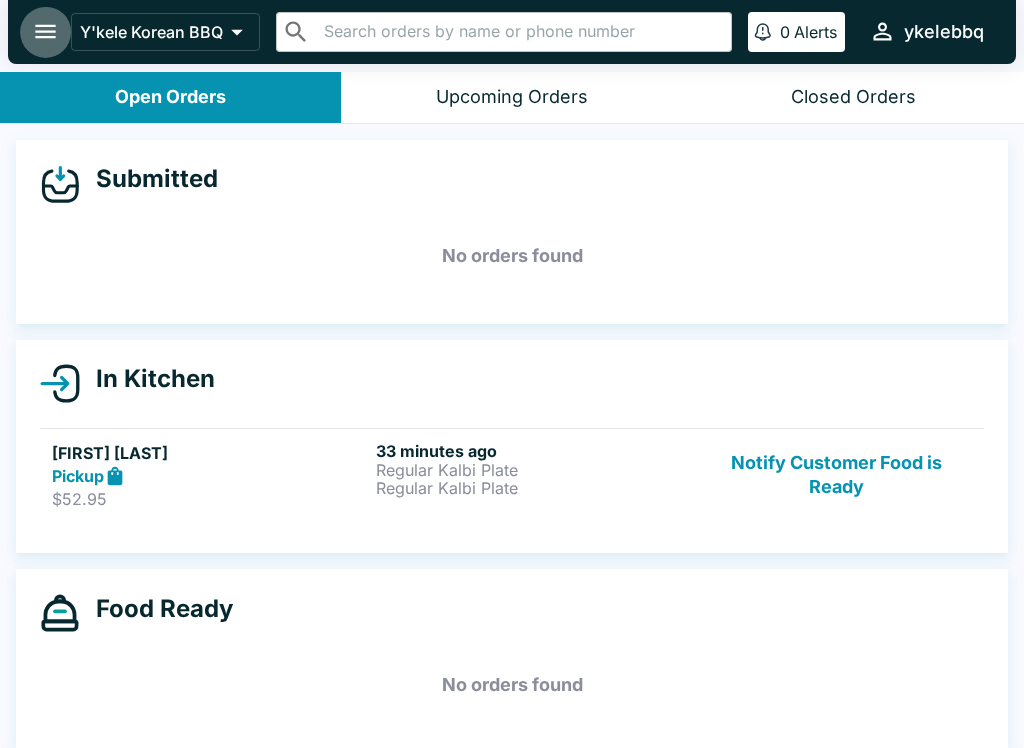 click at bounding box center [45, 31] 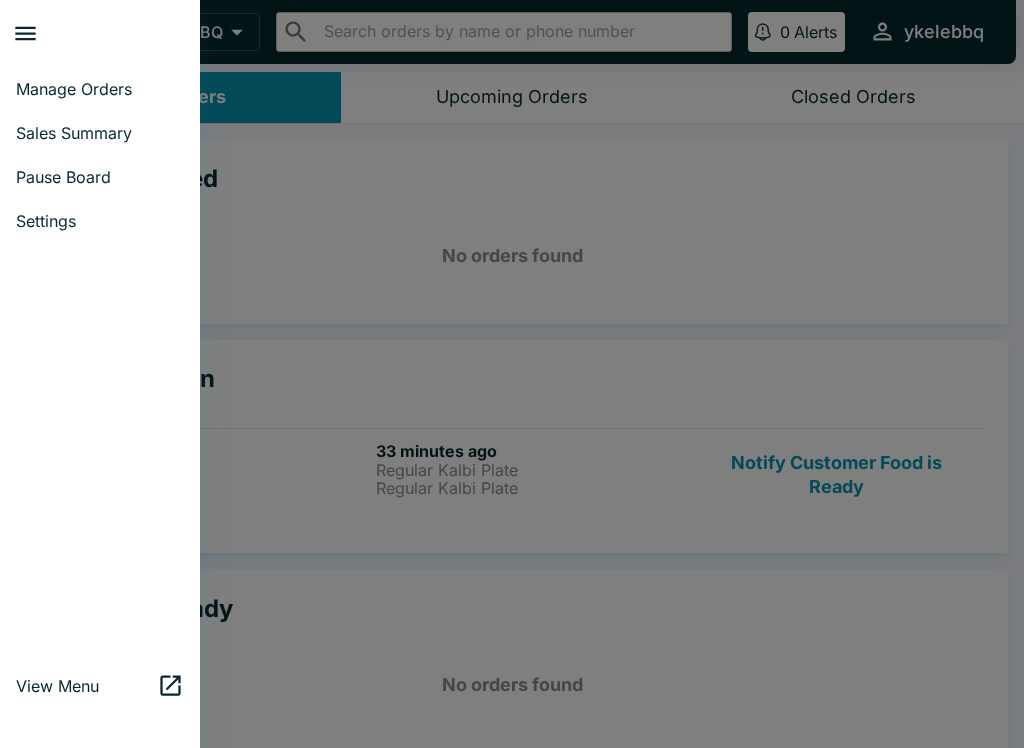 click 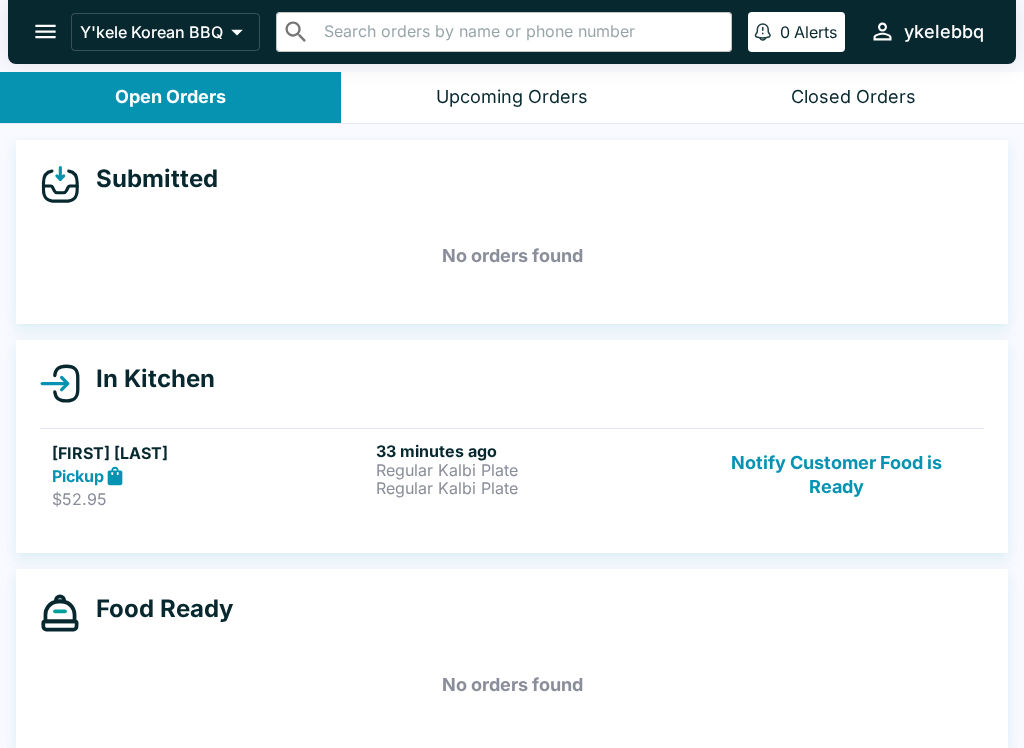 click 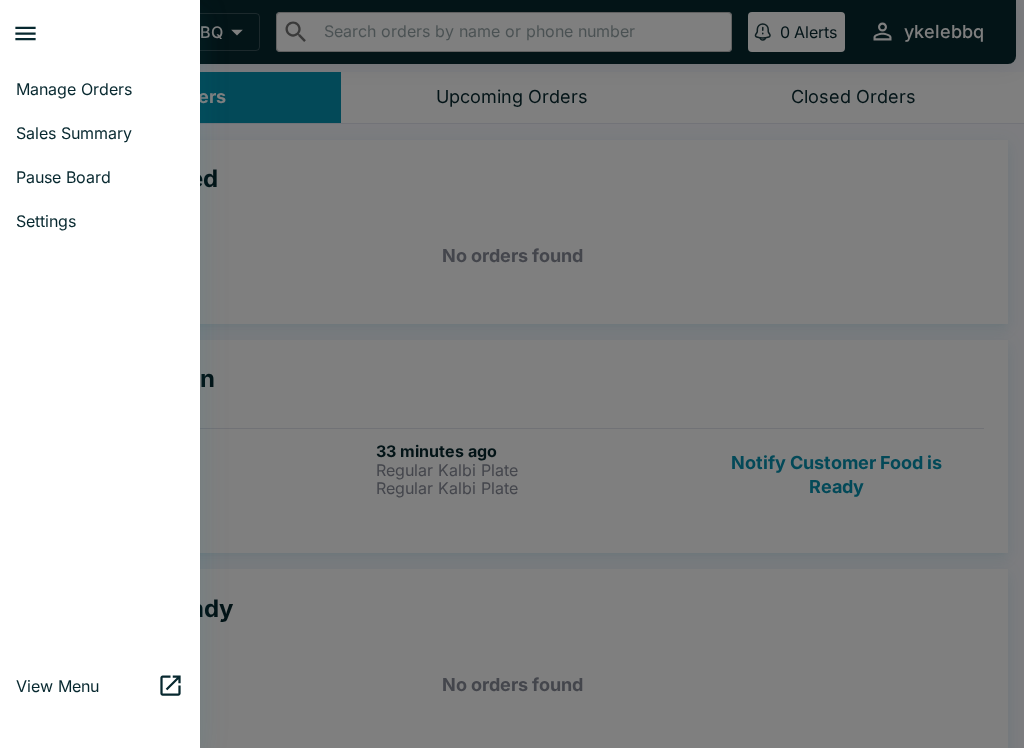 click on "View Menu" at bounding box center [86, 686] 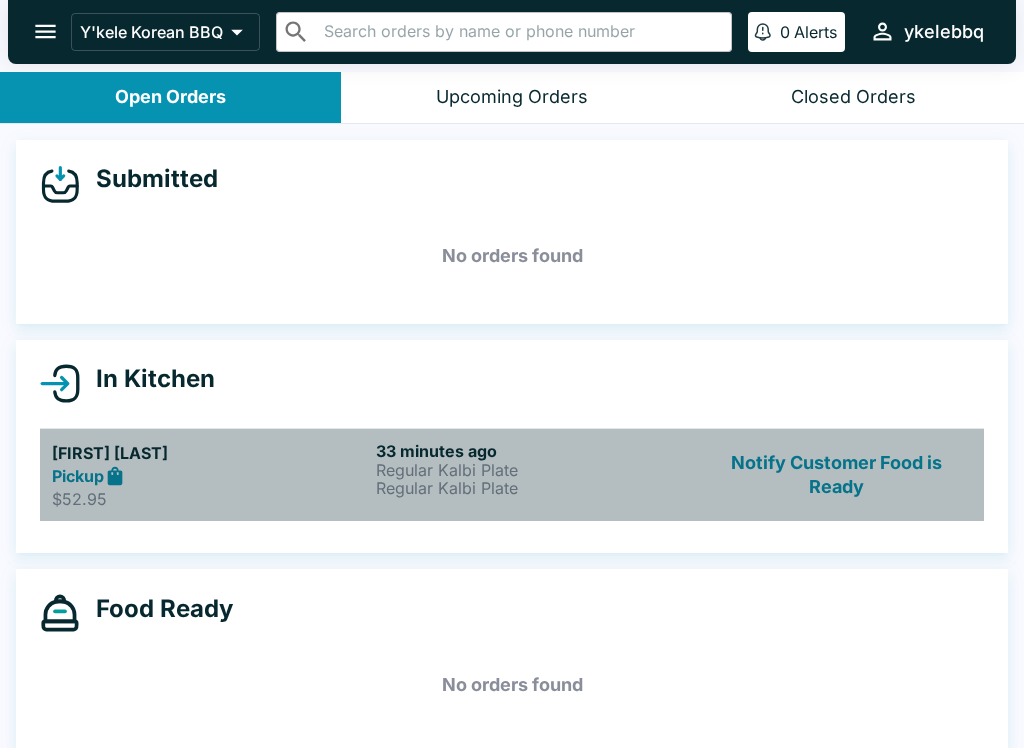 click on "Regular Kalbi Plate" at bounding box center (534, 488) 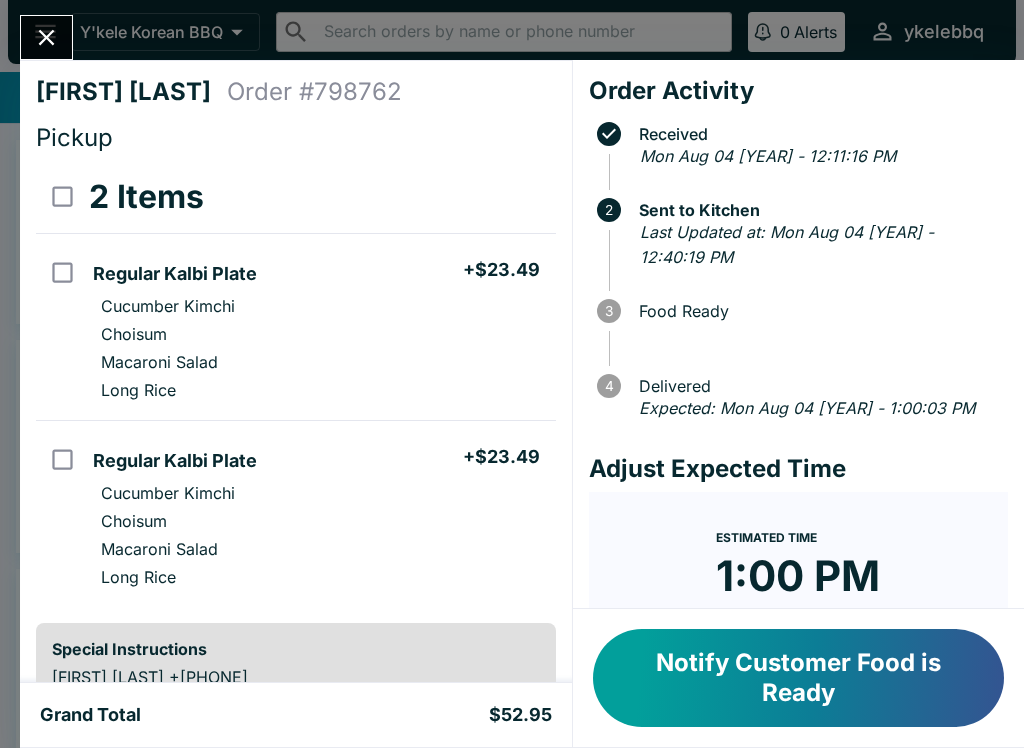 scroll, scrollTop: 0, scrollLeft: 0, axis: both 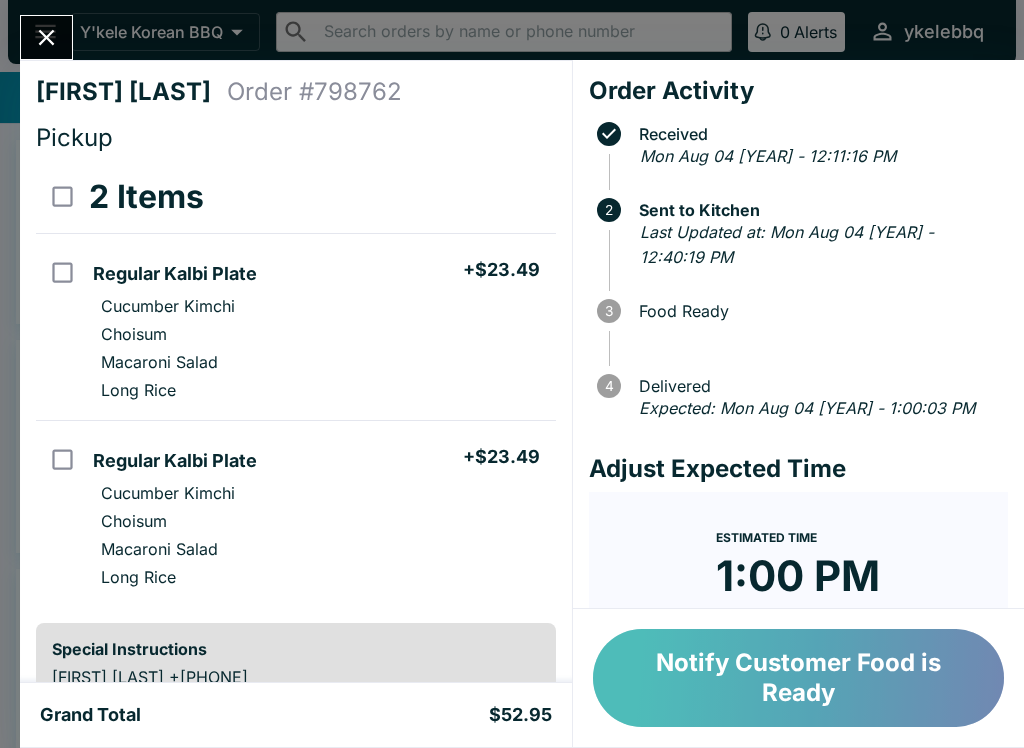 click on "Notify Customer Food is Ready" at bounding box center (798, 678) 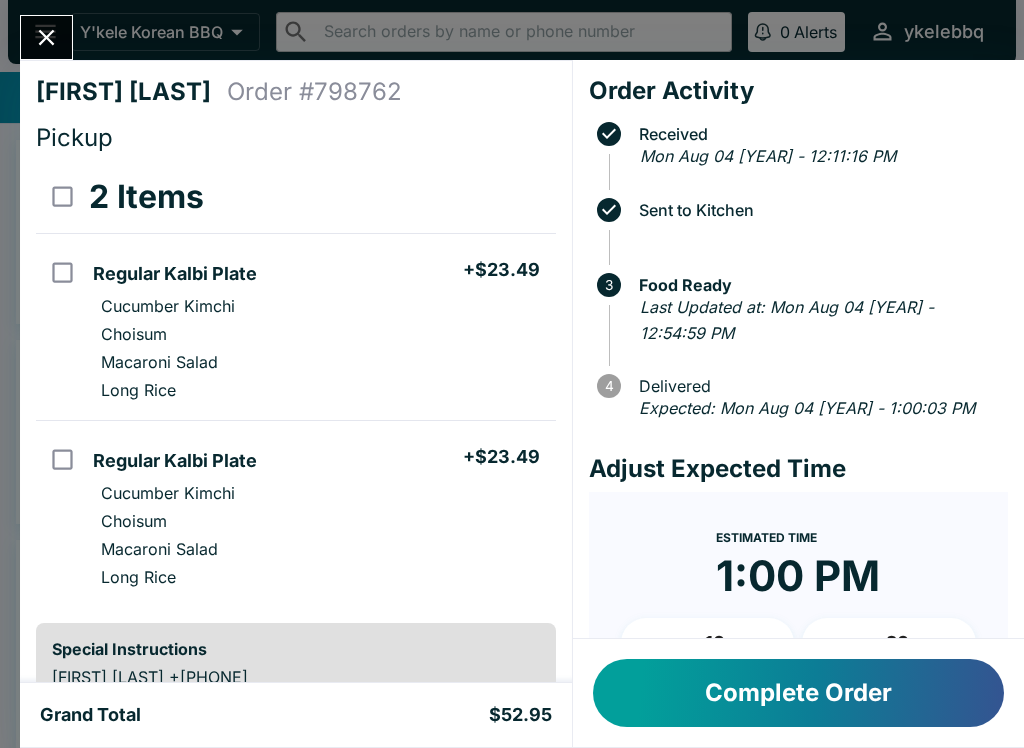 click on "Complete Order" at bounding box center [798, 693] 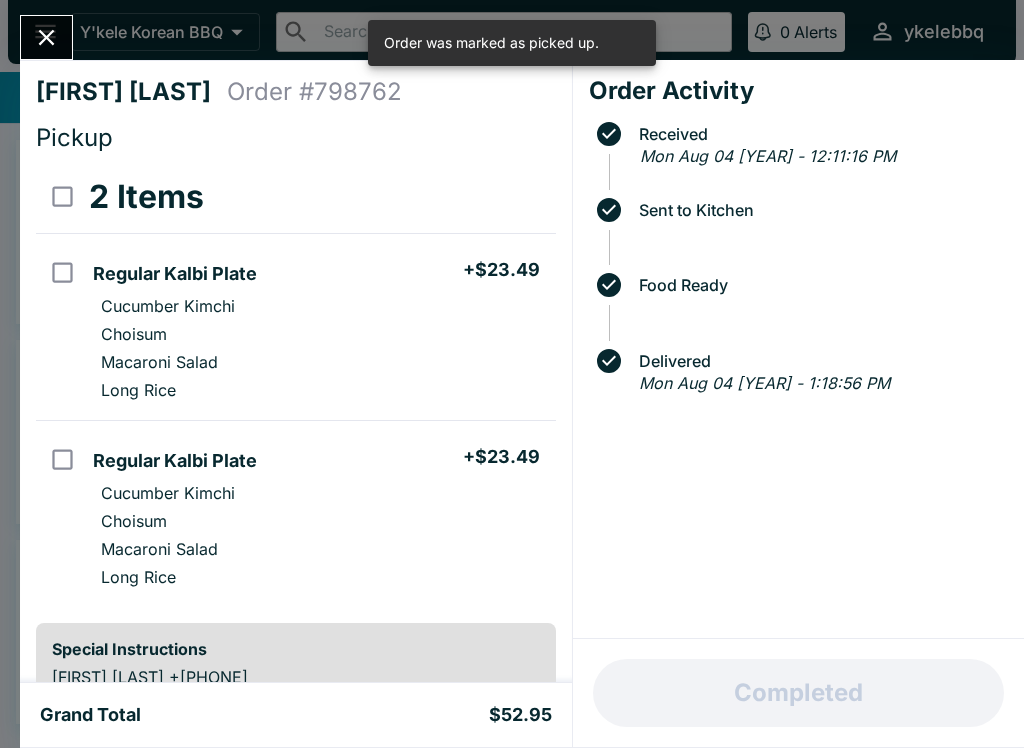 click 